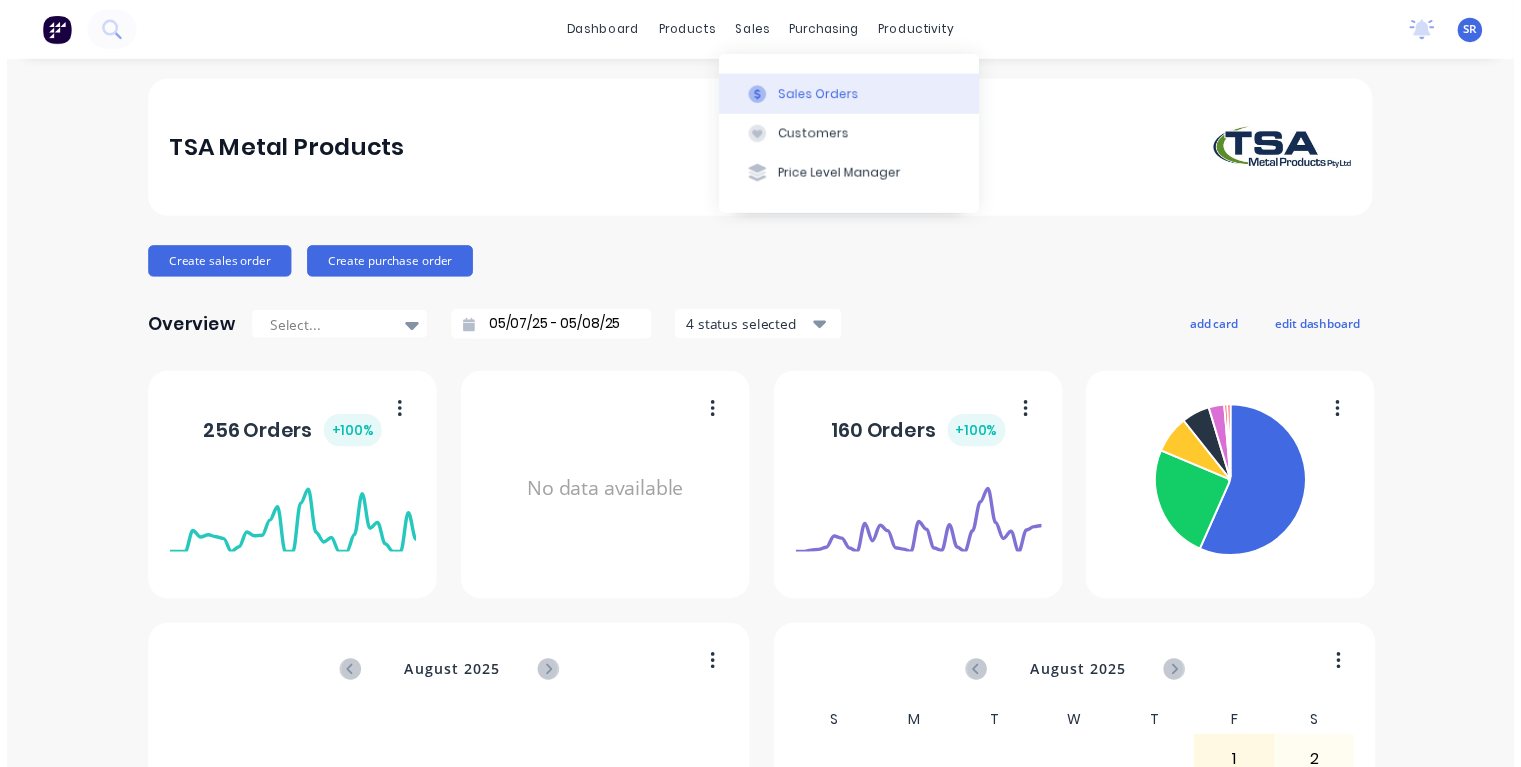 scroll, scrollTop: 0, scrollLeft: 0, axis: both 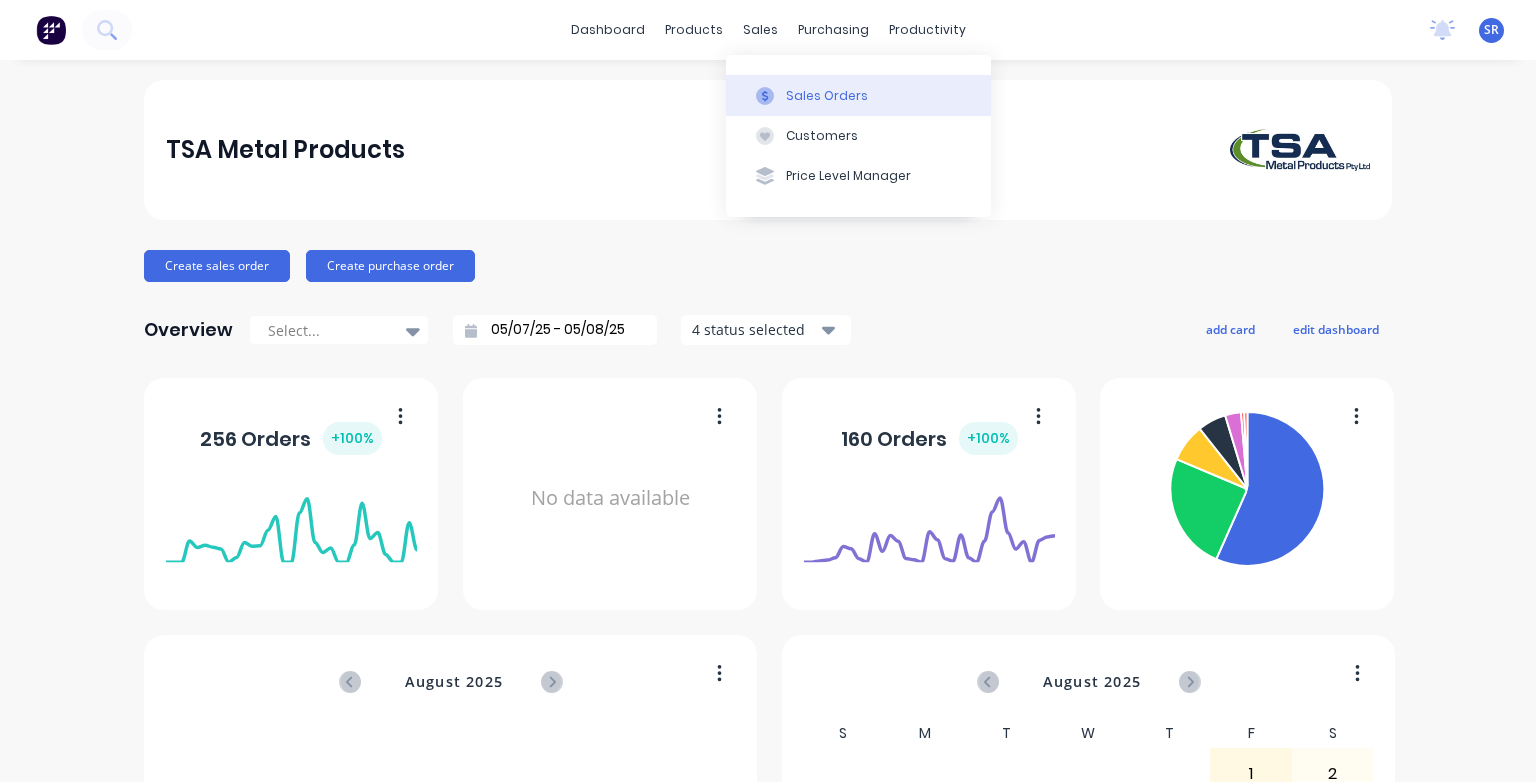click on "Sales Orders" at bounding box center [827, 96] 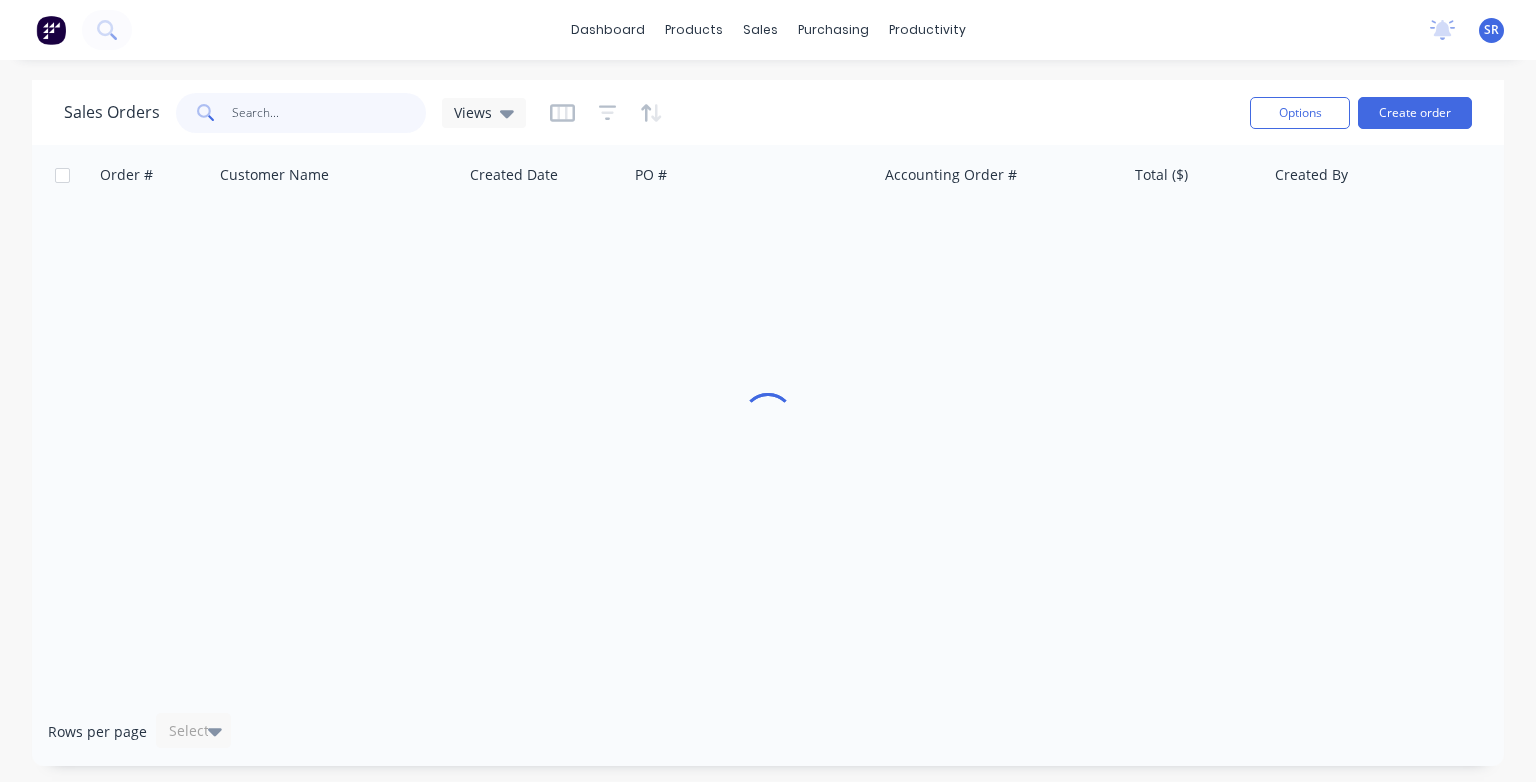 drag, startPoint x: 249, startPoint y: 103, endPoint x: 263, endPoint y: 114, distance: 17.804493 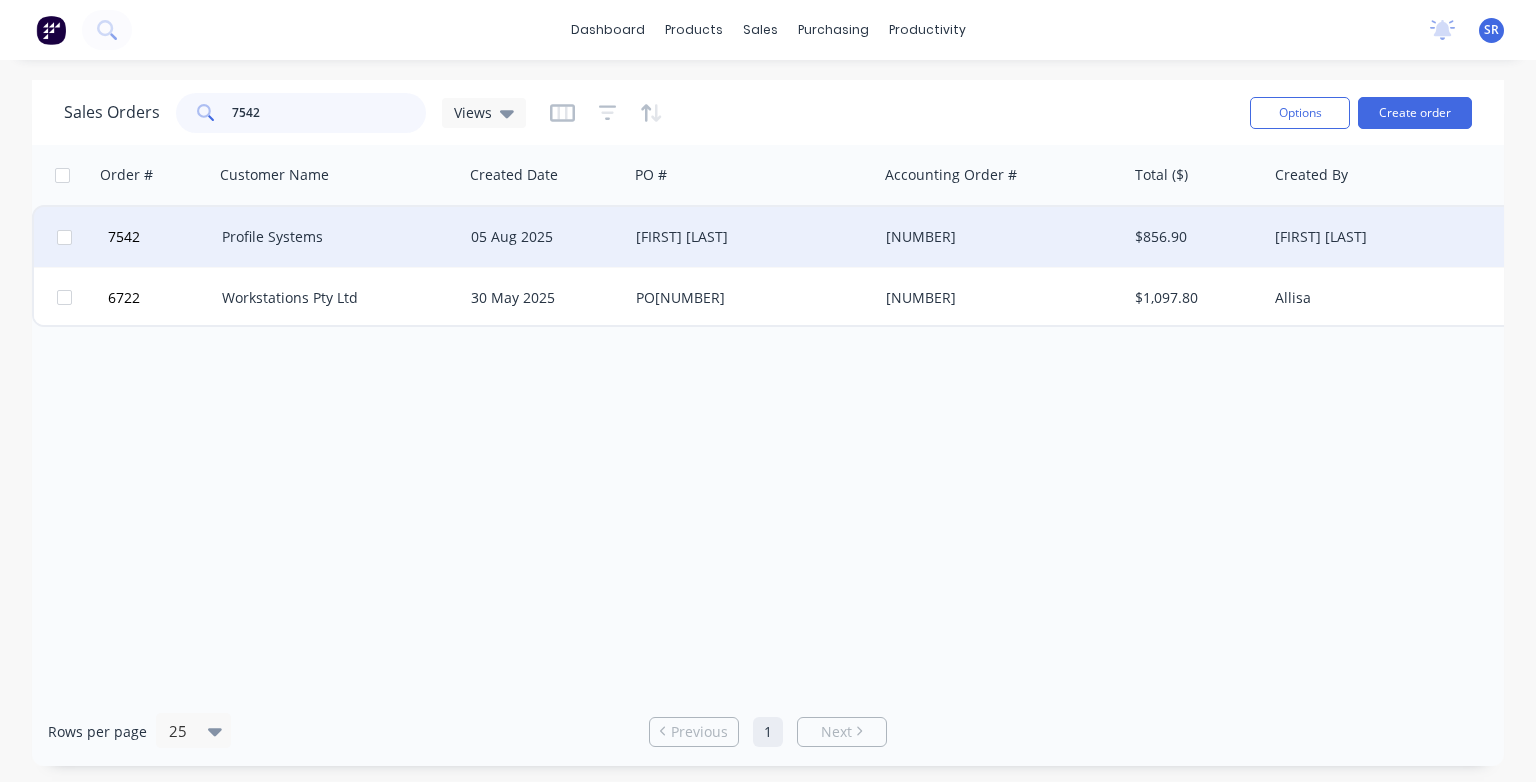 type on "7542" 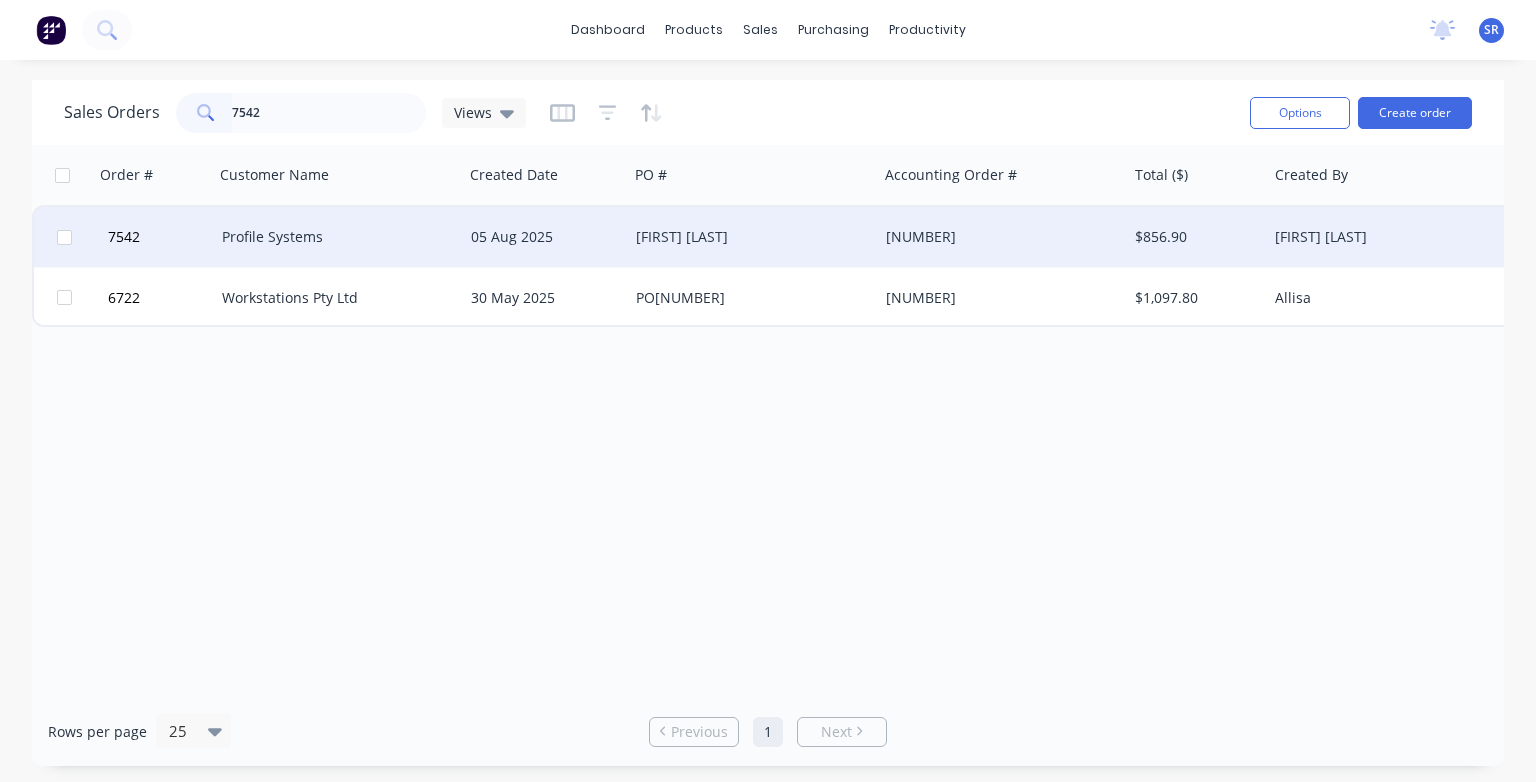click on "Profile Systems" at bounding box center (338, 237) 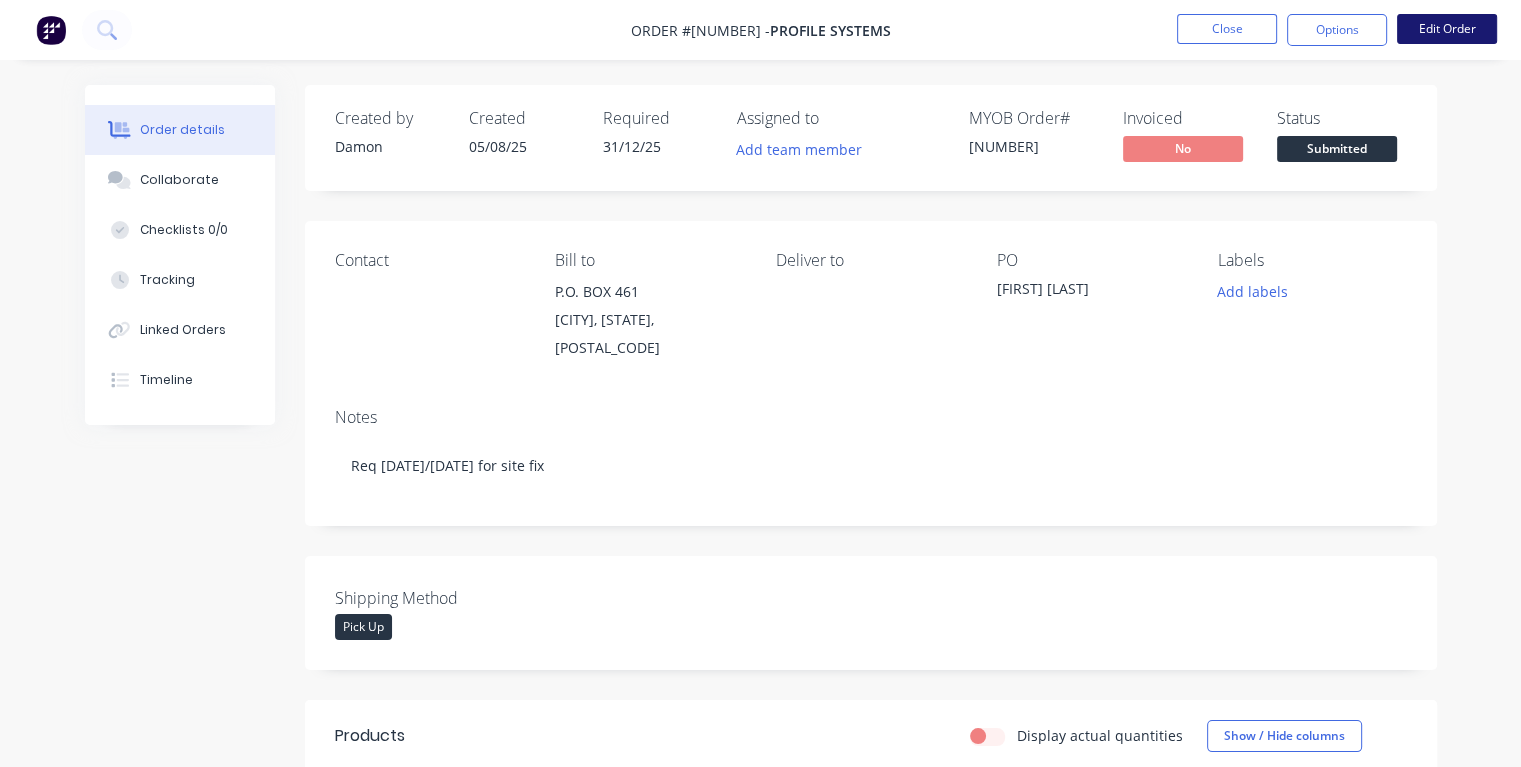 click on "Edit Order" at bounding box center [1447, 29] 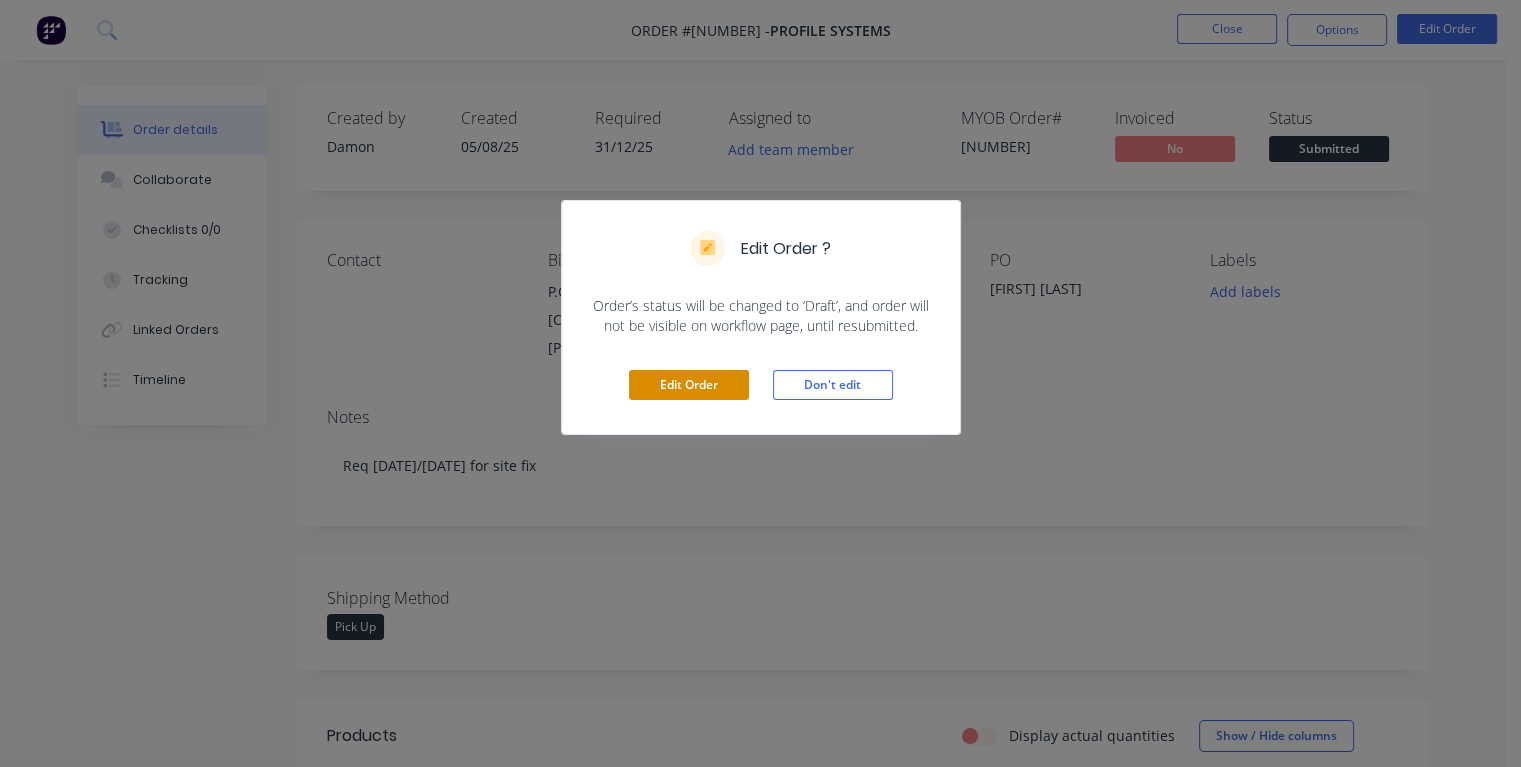 click on "Edit Order" at bounding box center (689, 385) 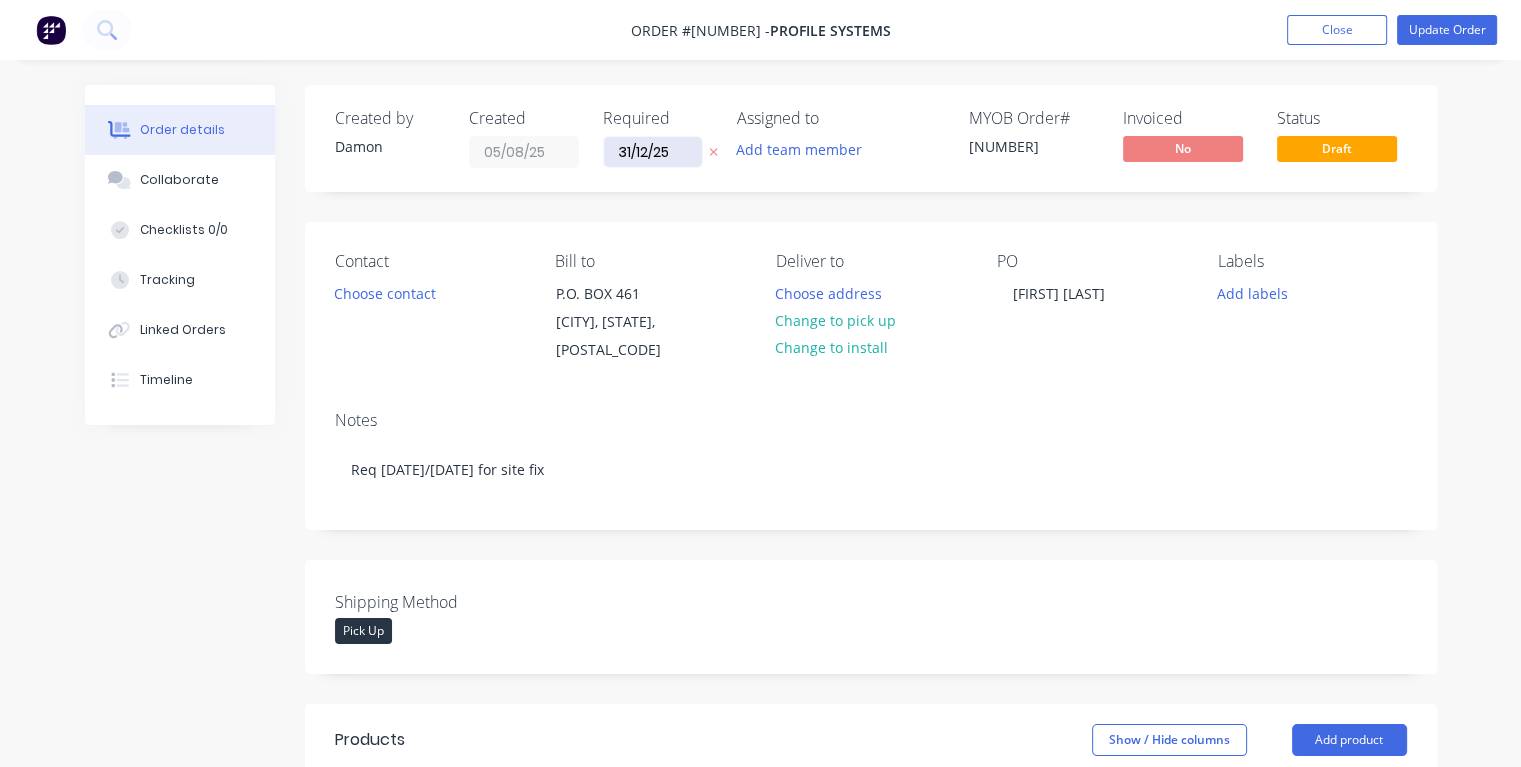 drag, startPoint x: 668, startPoint y: 151, endPoint x: 614, endPoint y: 156, distance: 54.230988 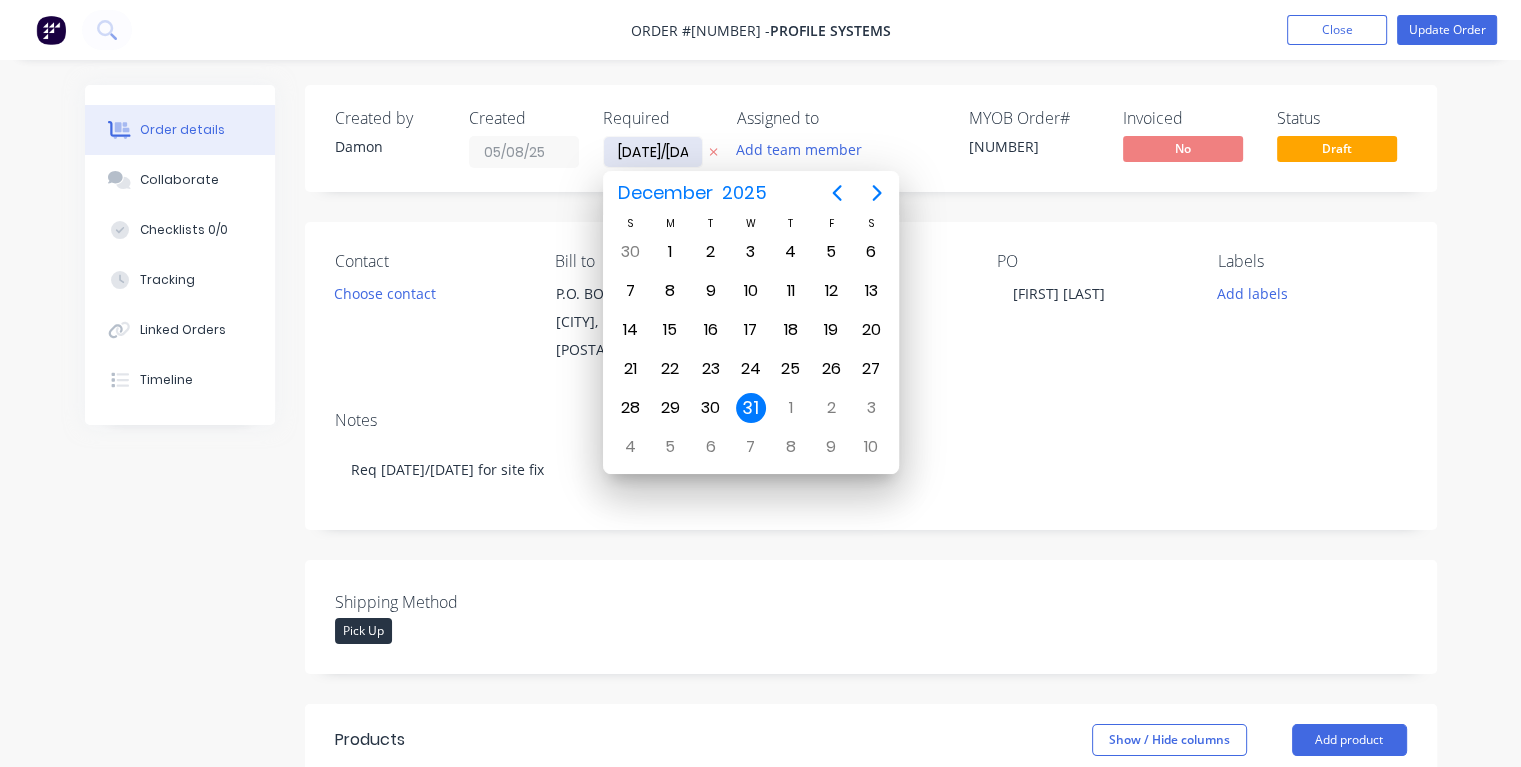 type on "19/08/25" 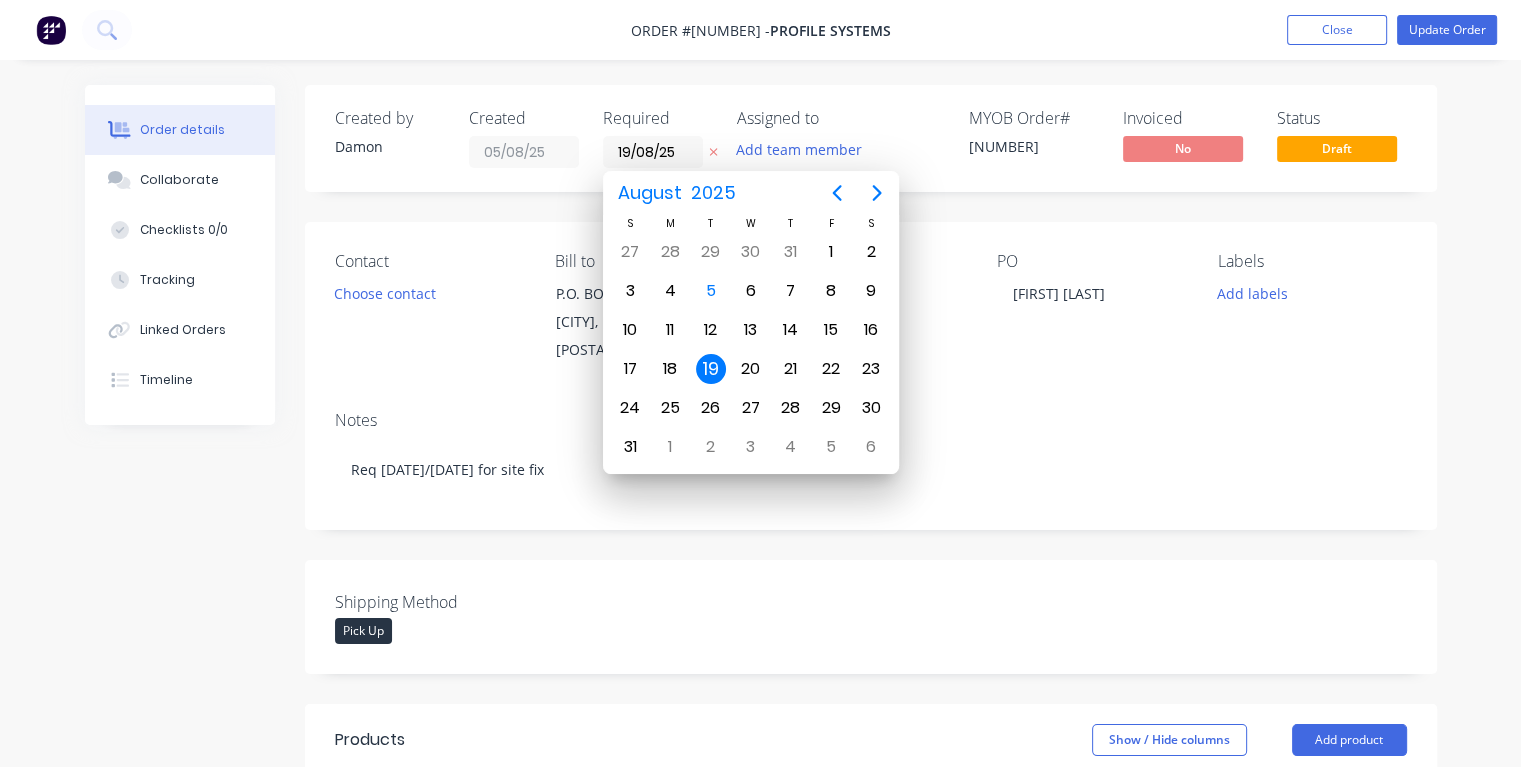 click on "19" at bounding box center [711, 369] 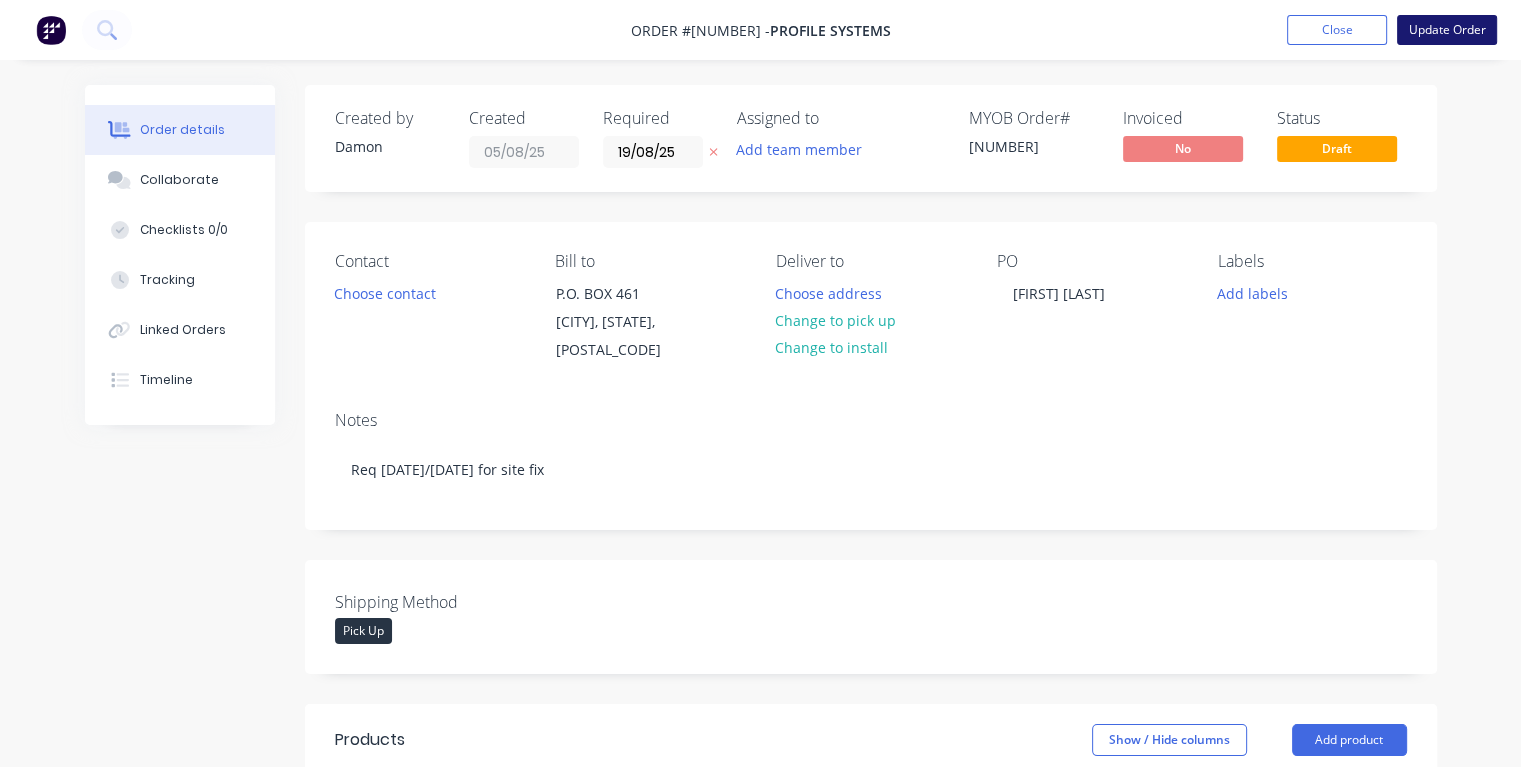 click on "Update Order" at bounding box center (1447, 30) 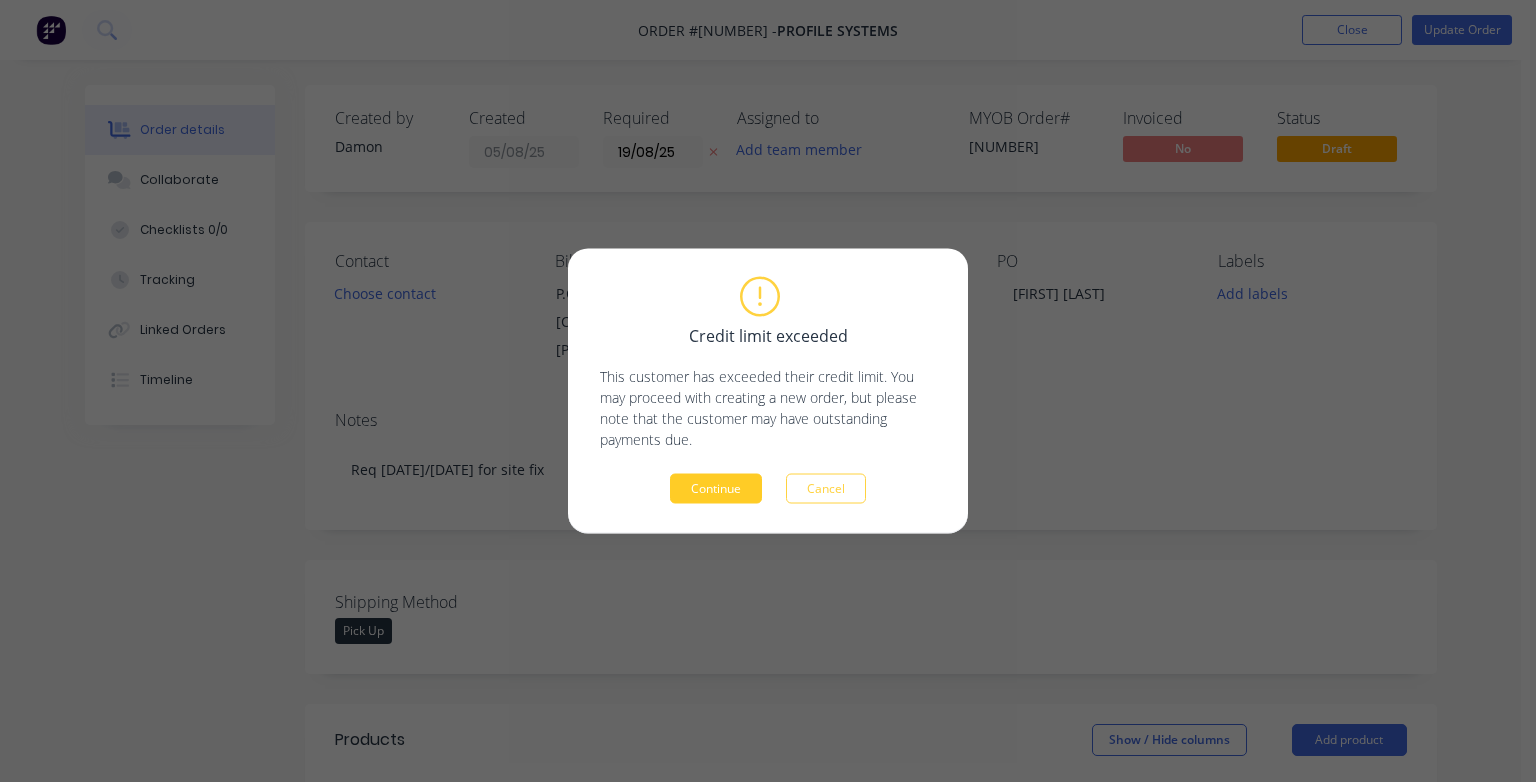 click on "Continue" at bounding box center (716, 489) 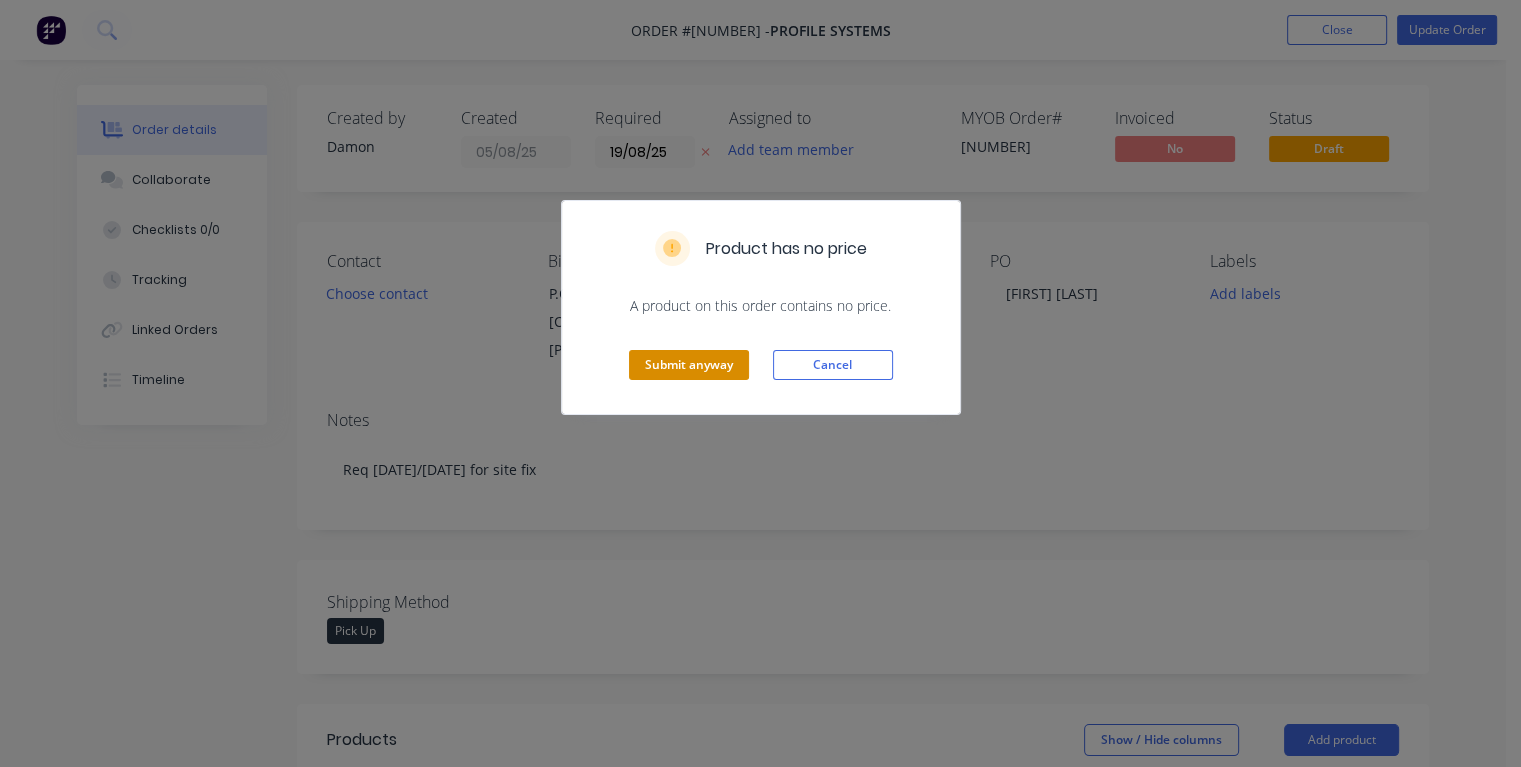 click on "Submit anyway" at bounding box center [689, 365] 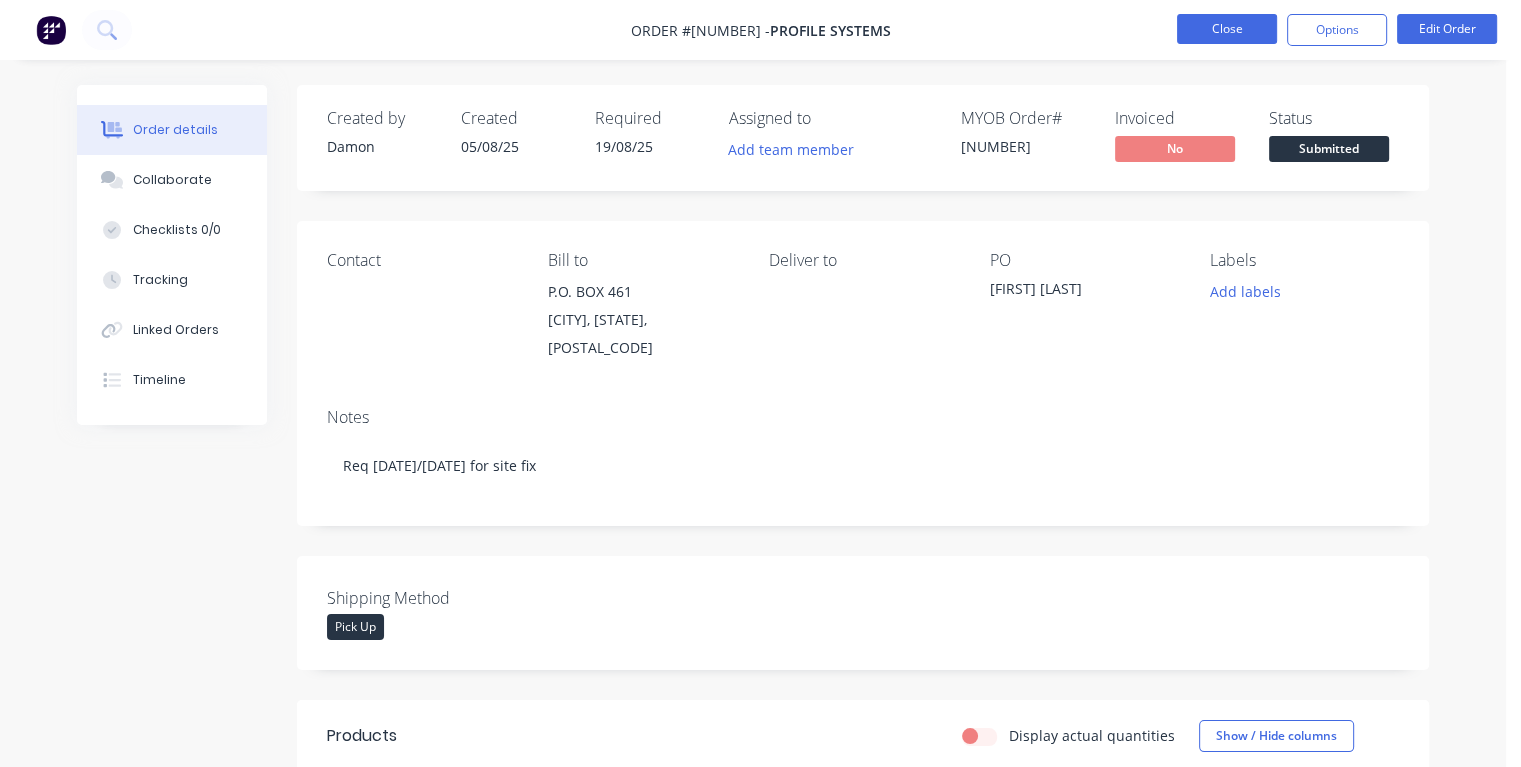 click on "Close" at bounding box center [1227, 29] 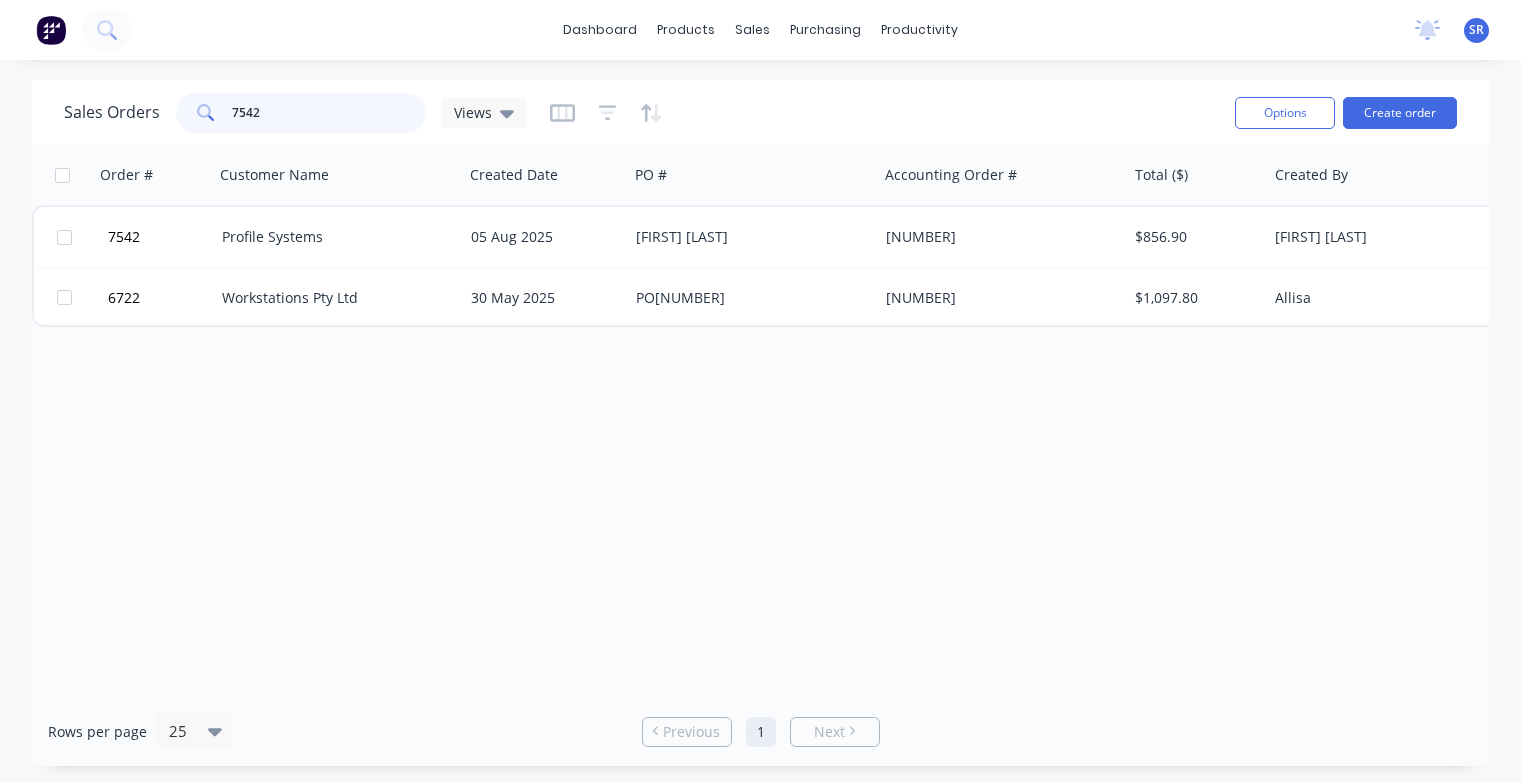 click on "7542" at bounding box center (329, 113) 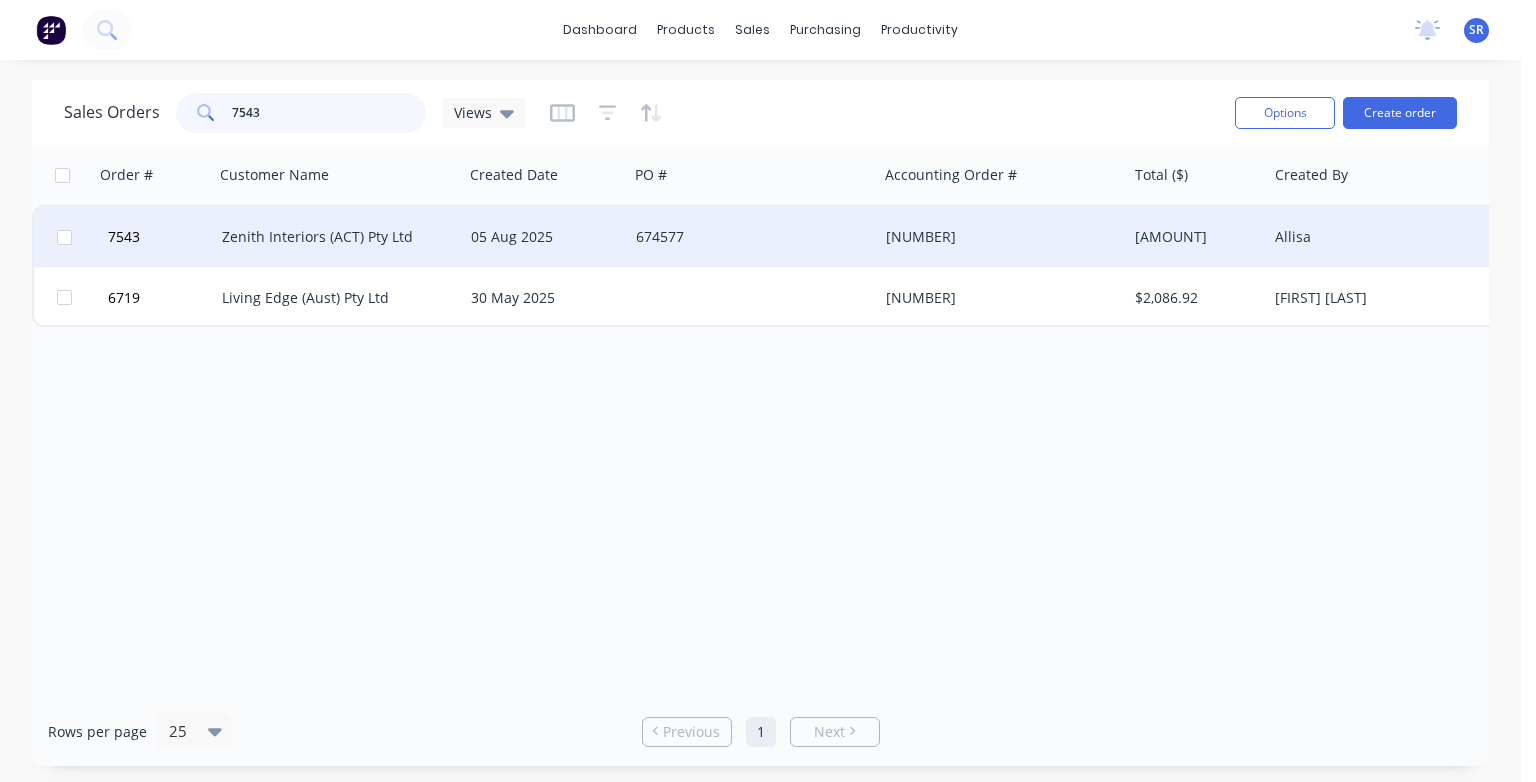 type on "7543" 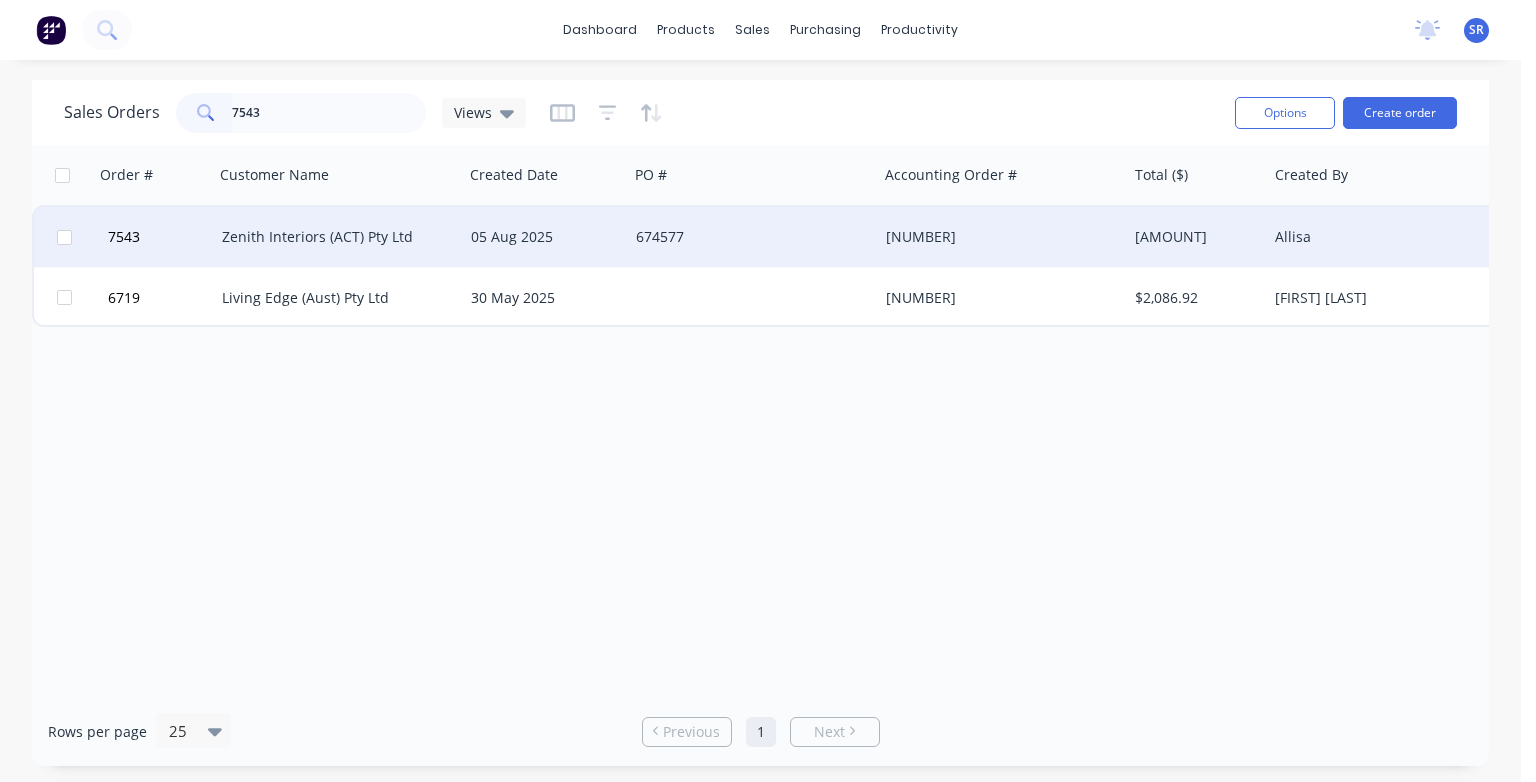 click on "Zenith Interiors (ACT) Pty Ltd" at bounding box center (333, 237) 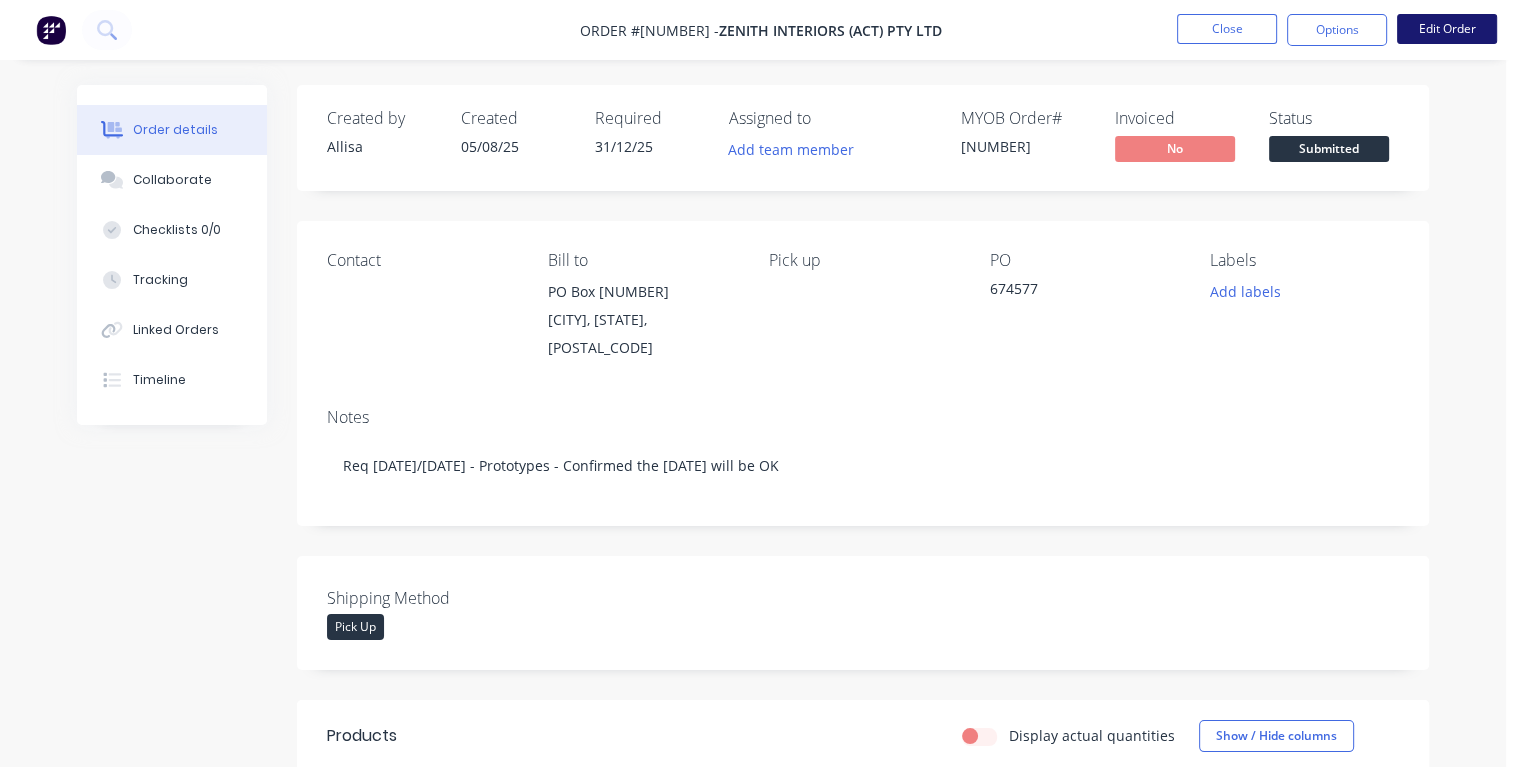 click on "Edit Order" at bounding box center (1447, 29) 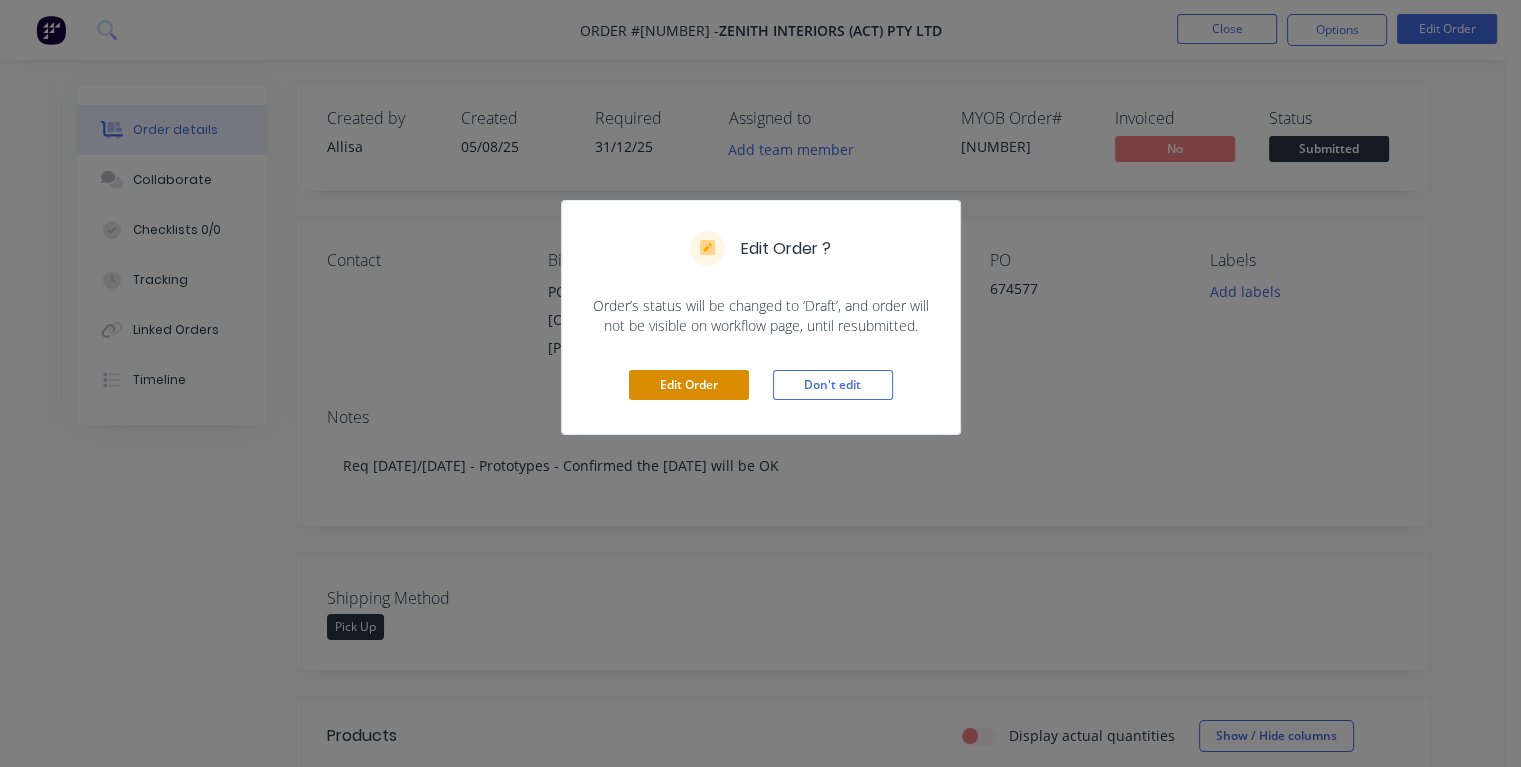 click on "Edit Order" at bounding box center (689, 385) 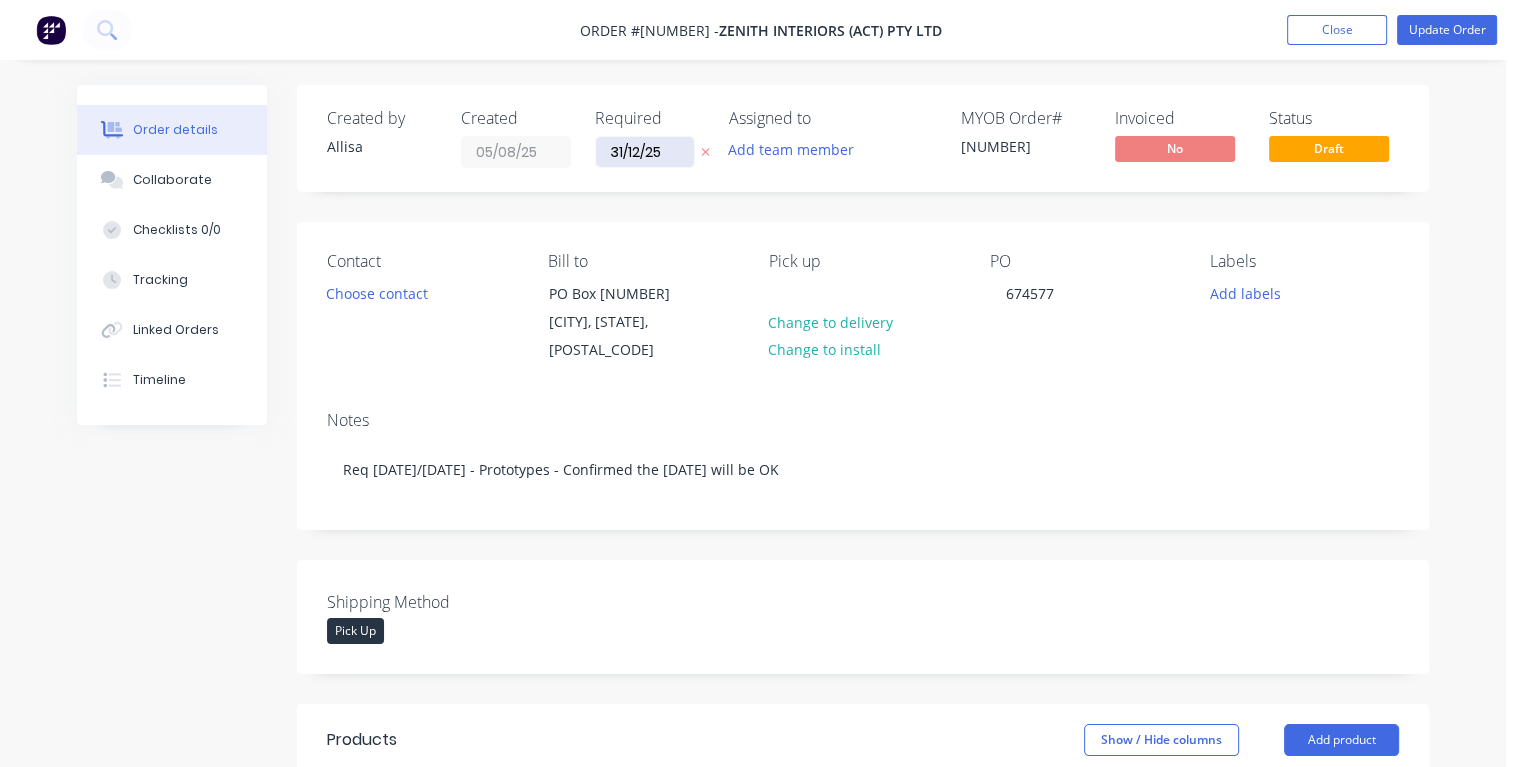 drag, startPoint x: 667, startPoint y: 152, endPoint x: 596, endPoint y: 160, distance: 71.44928 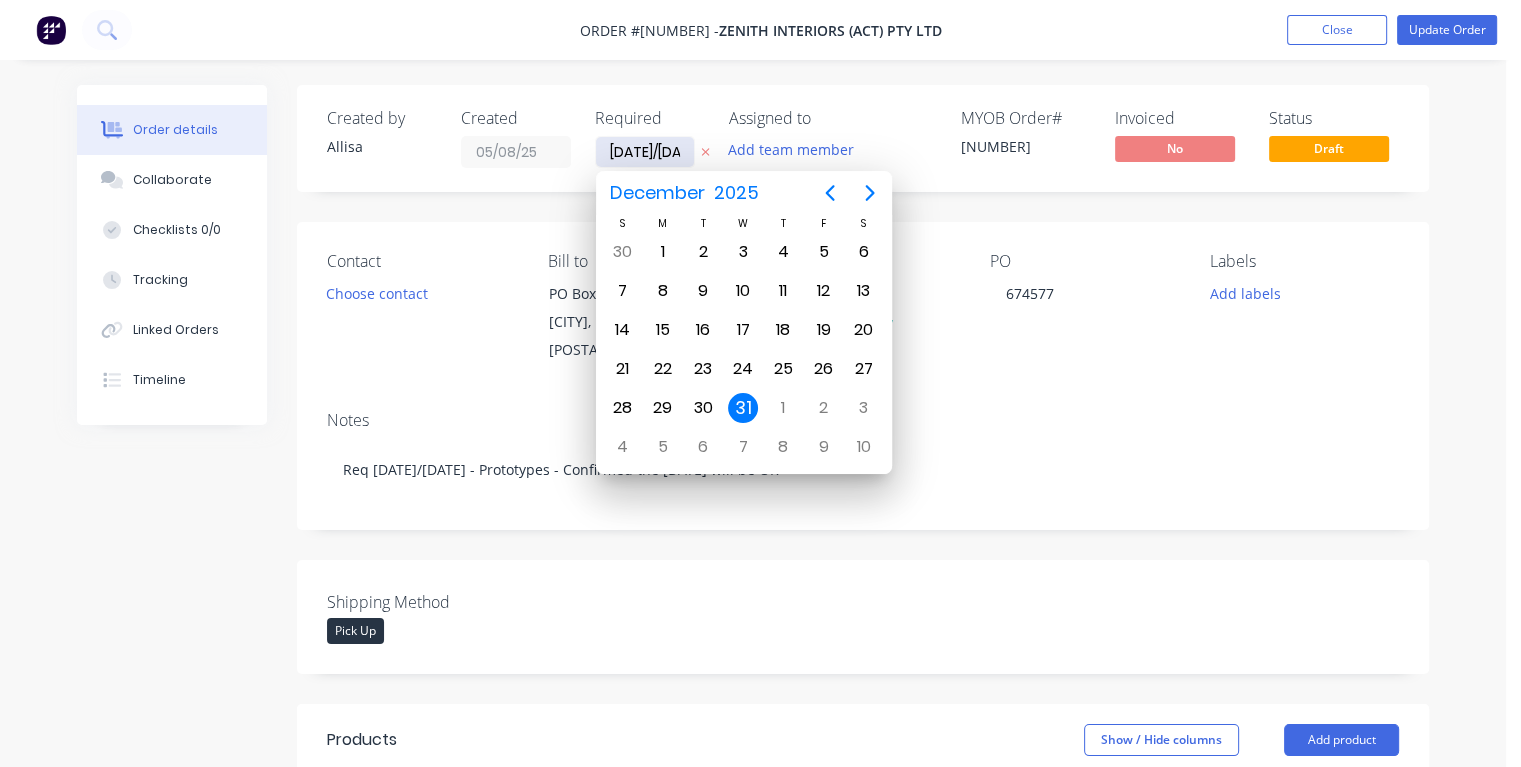 type on "14/08/25" 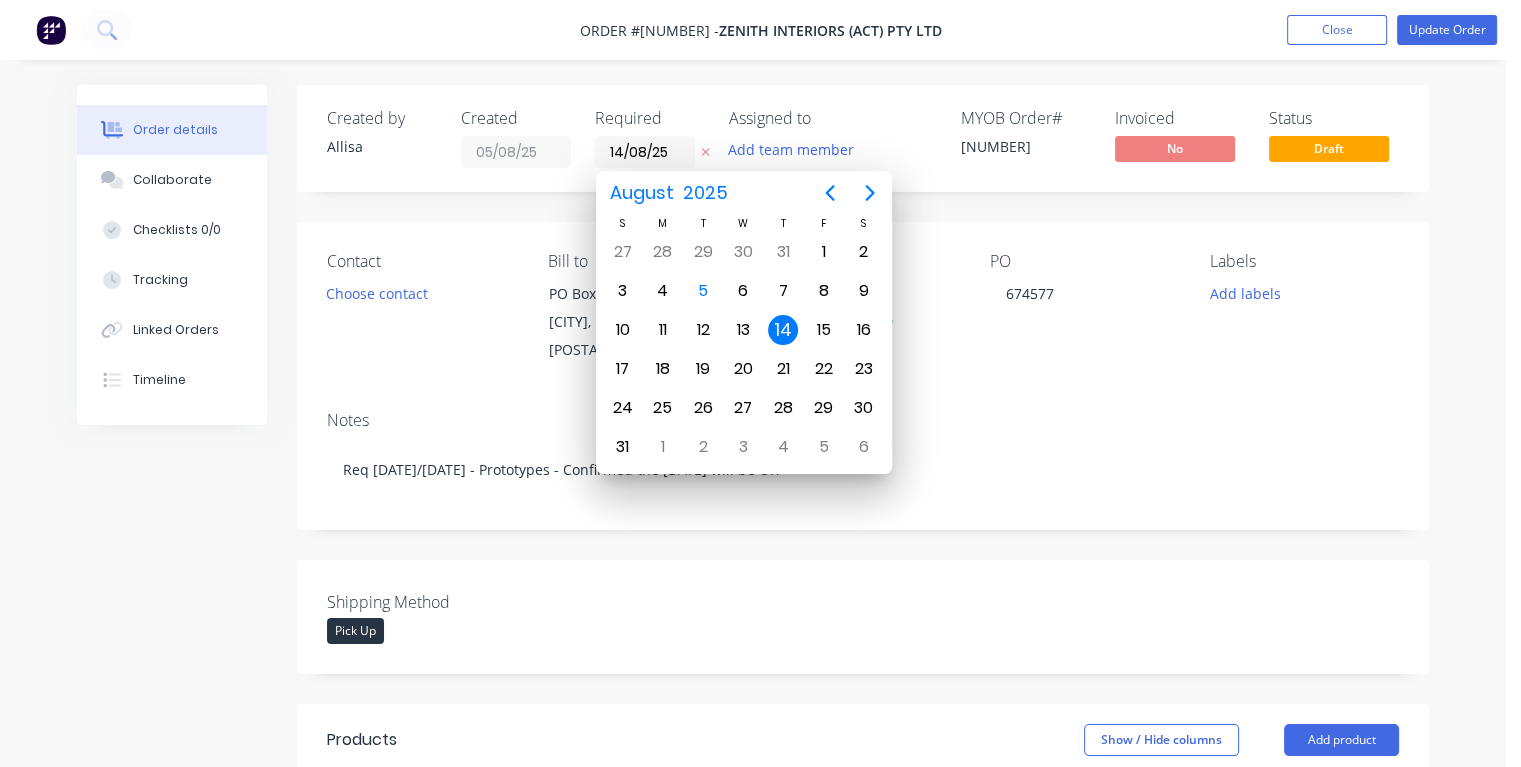 click on "14" at bounding box center [783, 330] 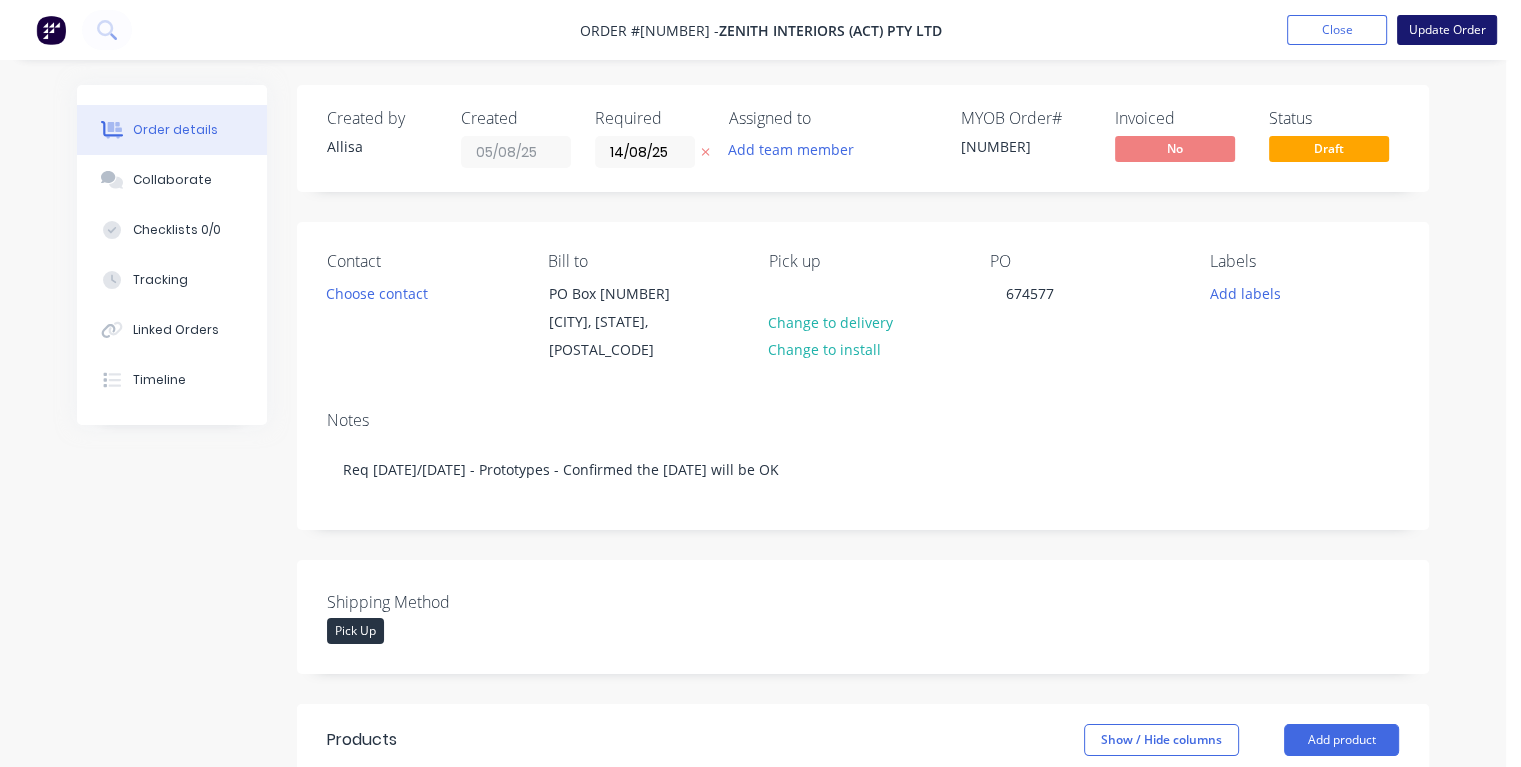 click on "Update Order" at bounding box center [1447, 30] 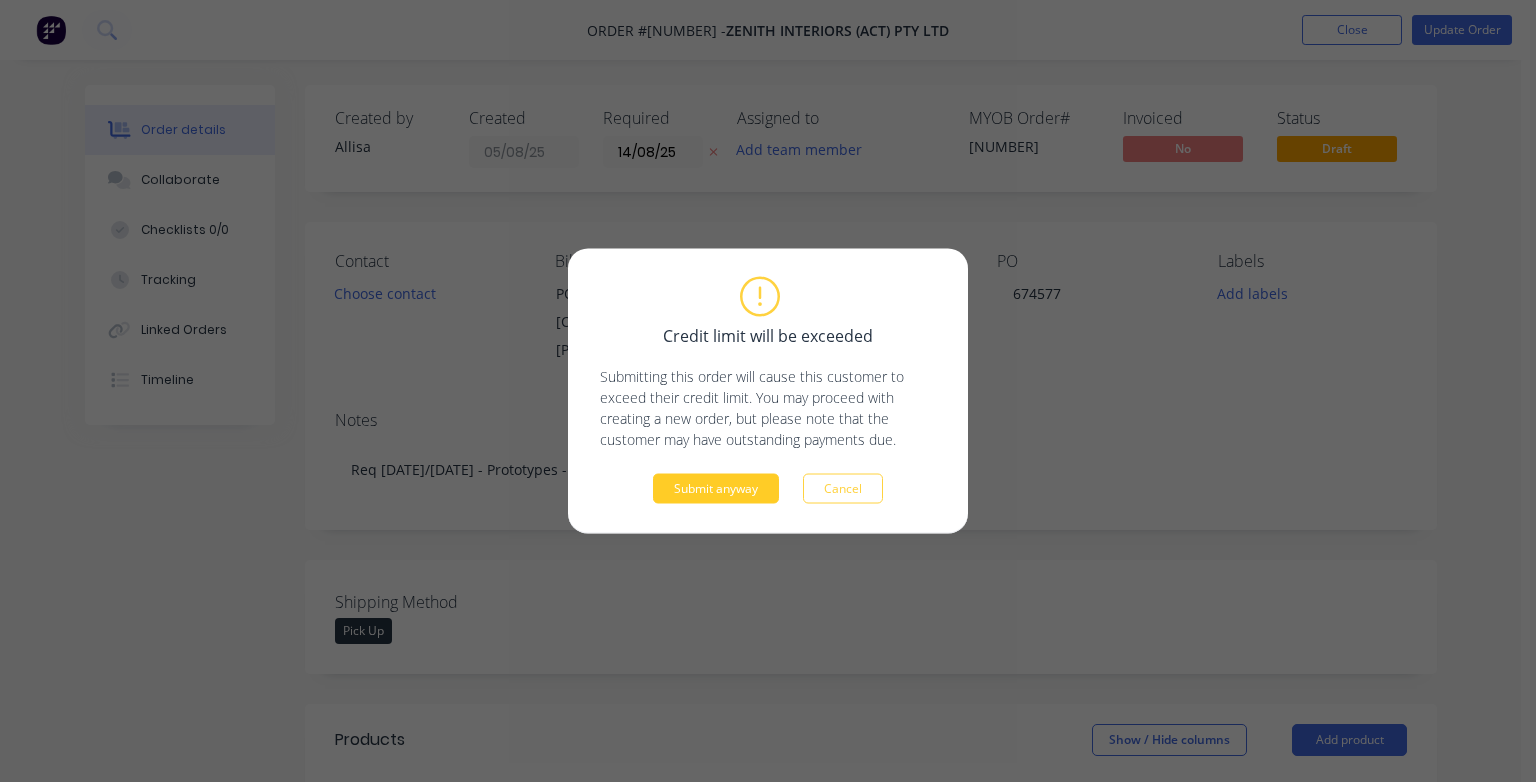 click on "Submit anyway" at bounding box center (716, 489) 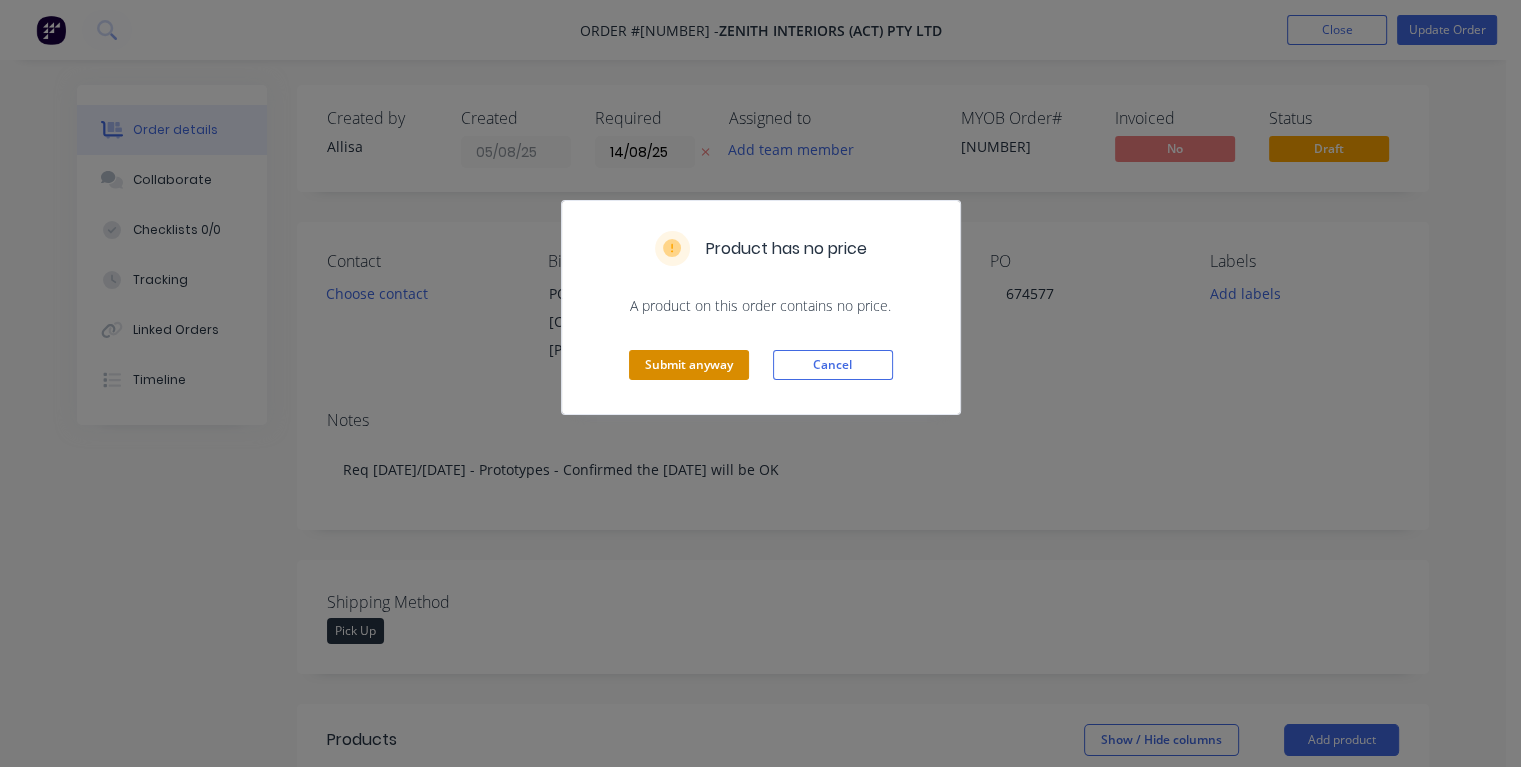 click on "Submit anyway" at bounding box center (689, 365) 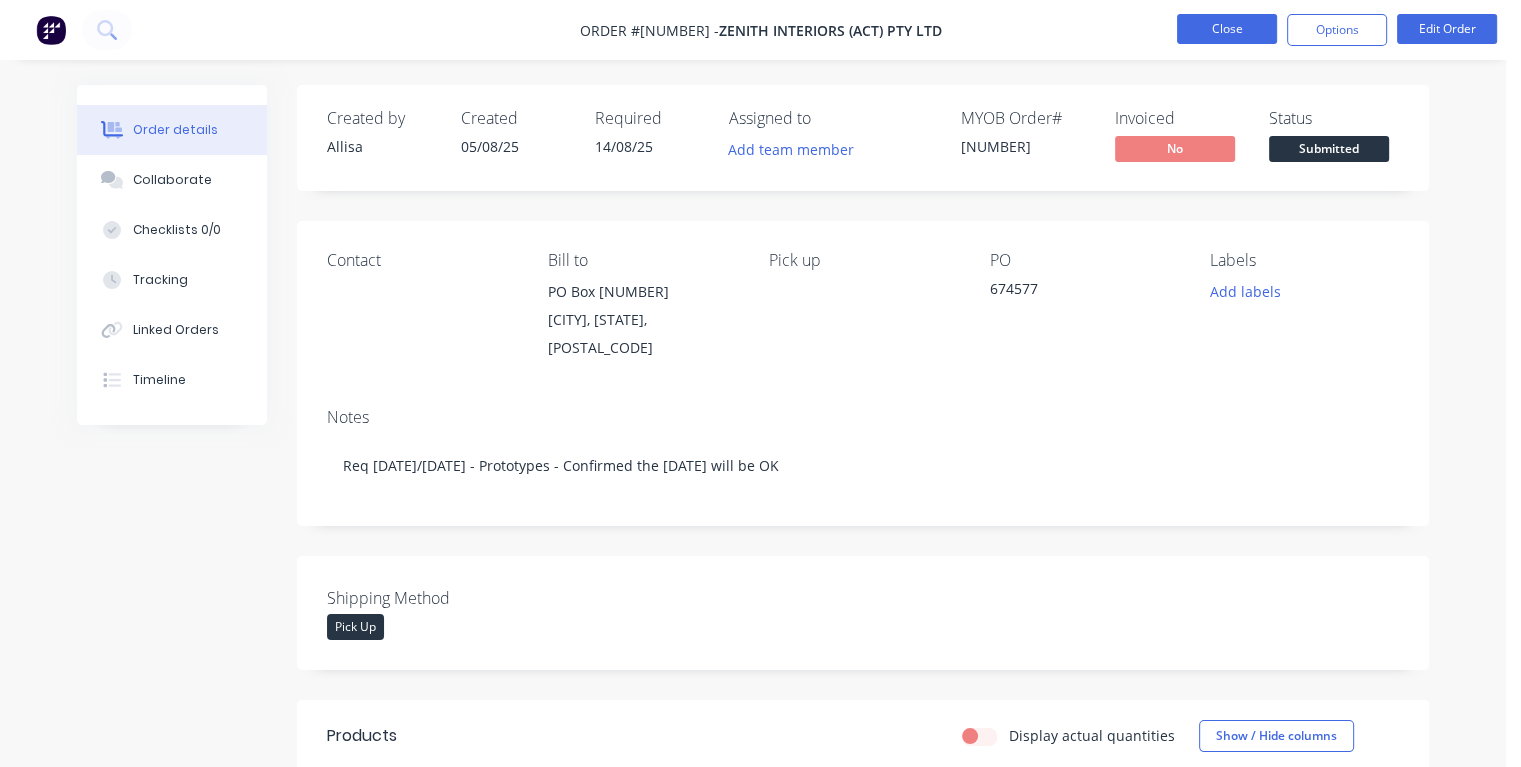 click on "Close" at bounding box center [1227, 29] 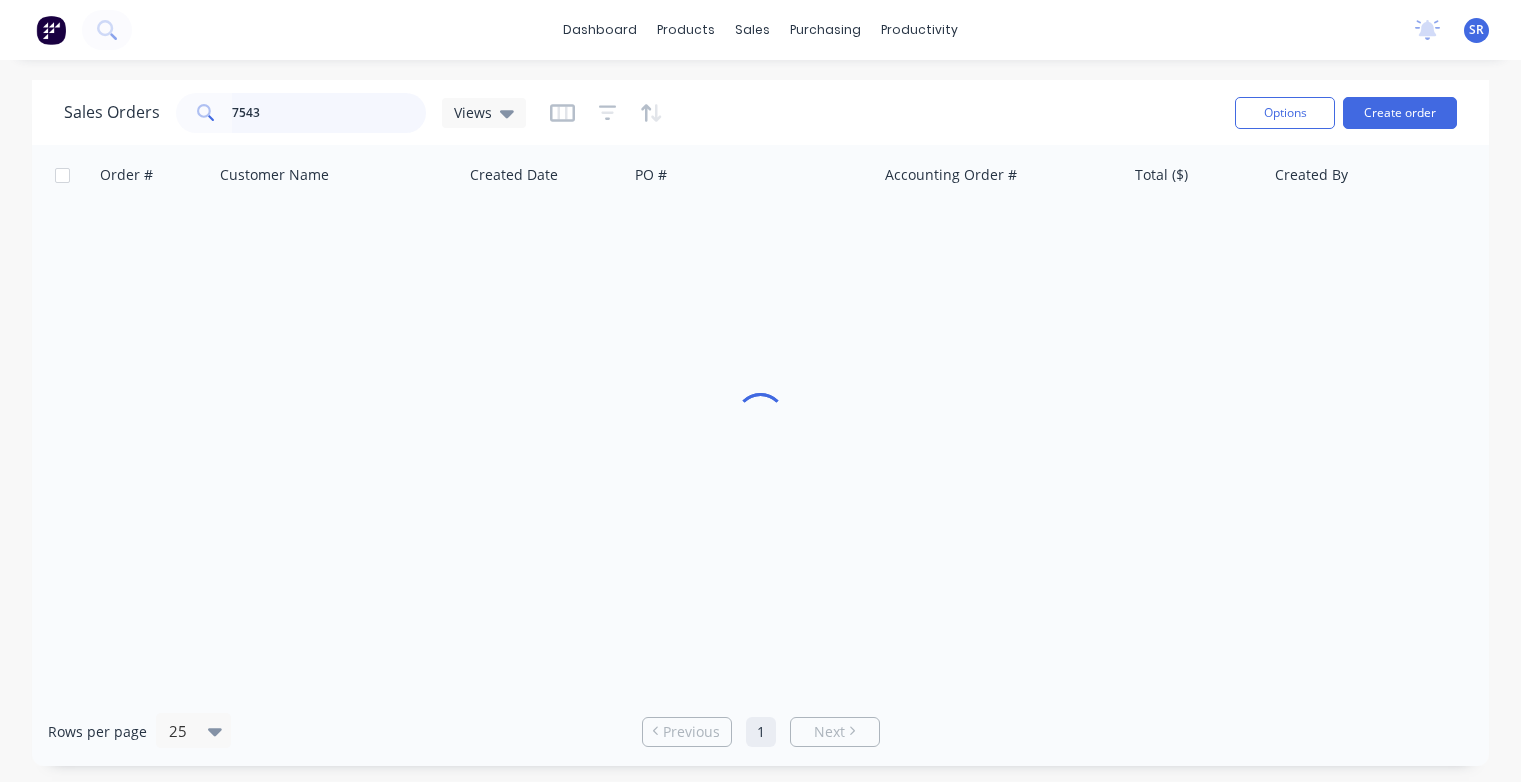 click on "7543" at bounding box center (329, 113) 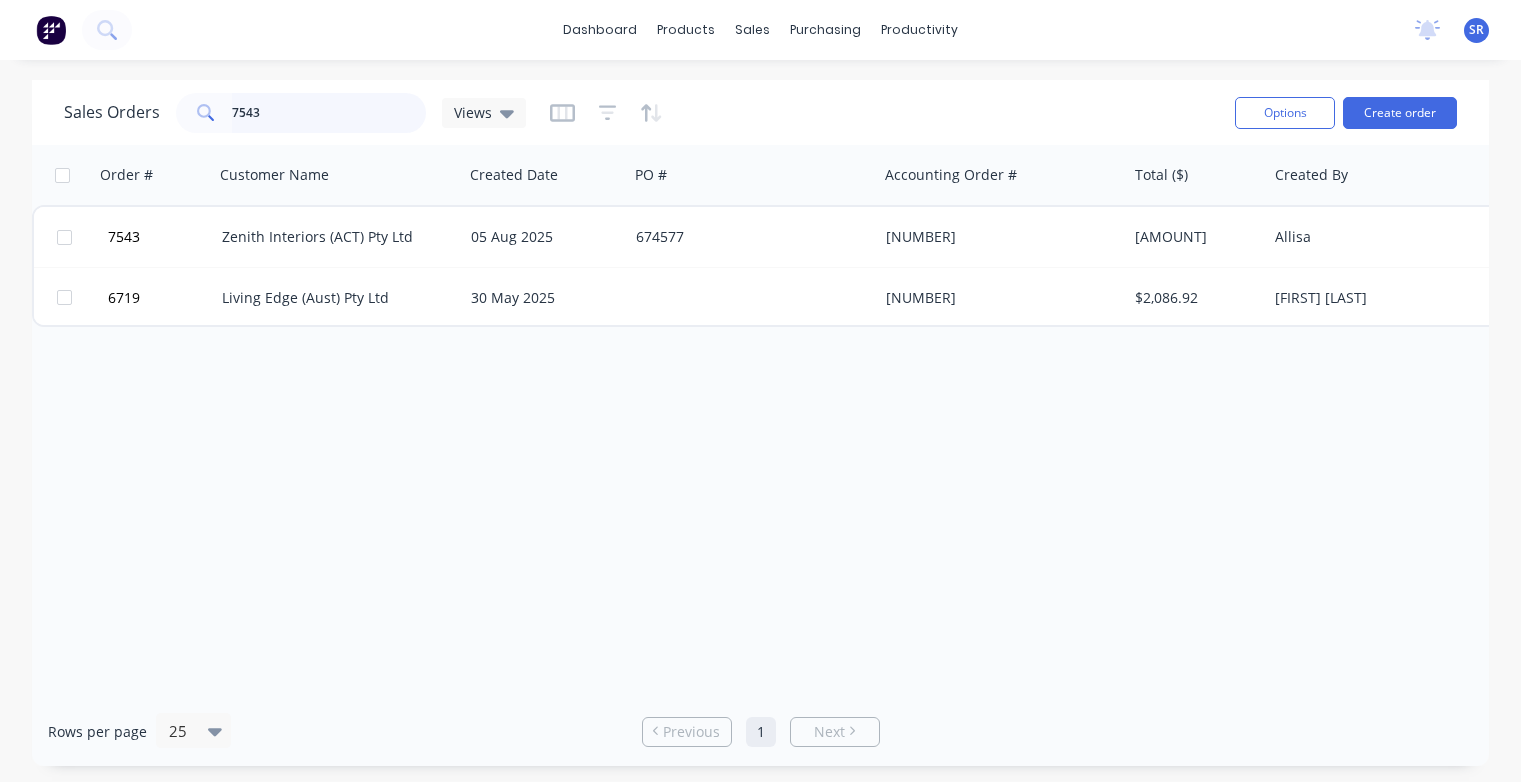 click on "7543" at bounding box center (329, 113) 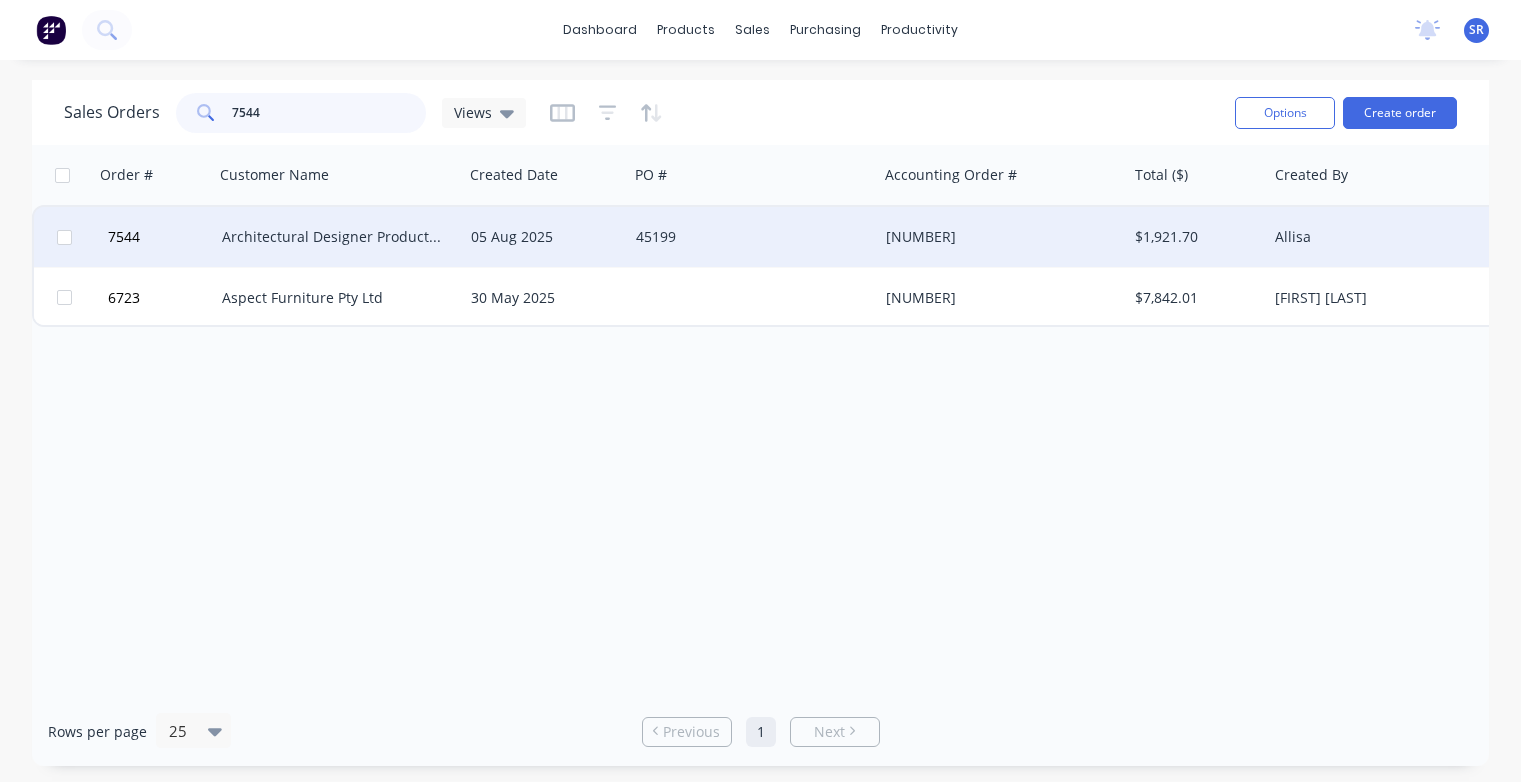 type on "7544" 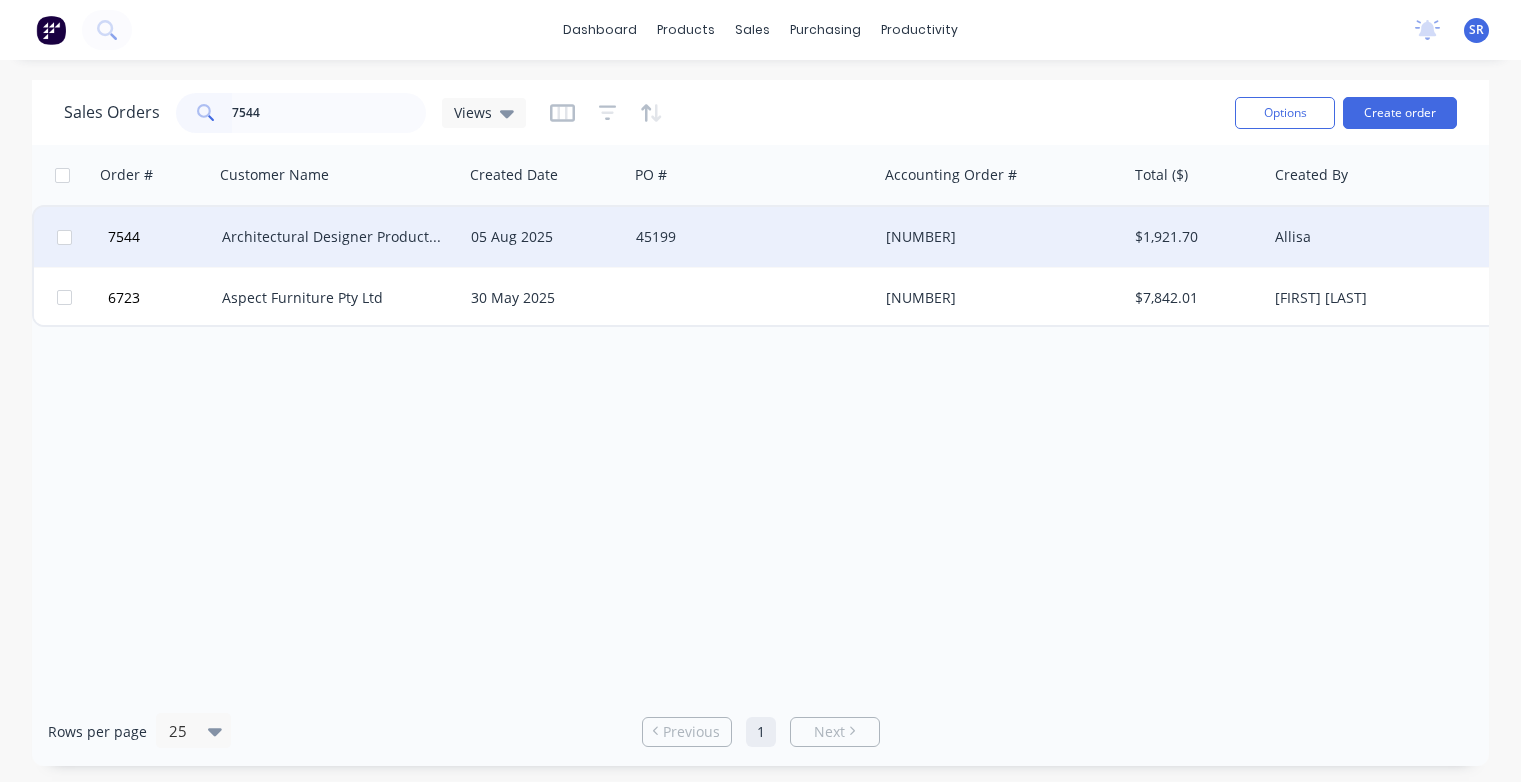 click on "Architectural Designer Products Pty Ltd" at bounding box center [338, 237] 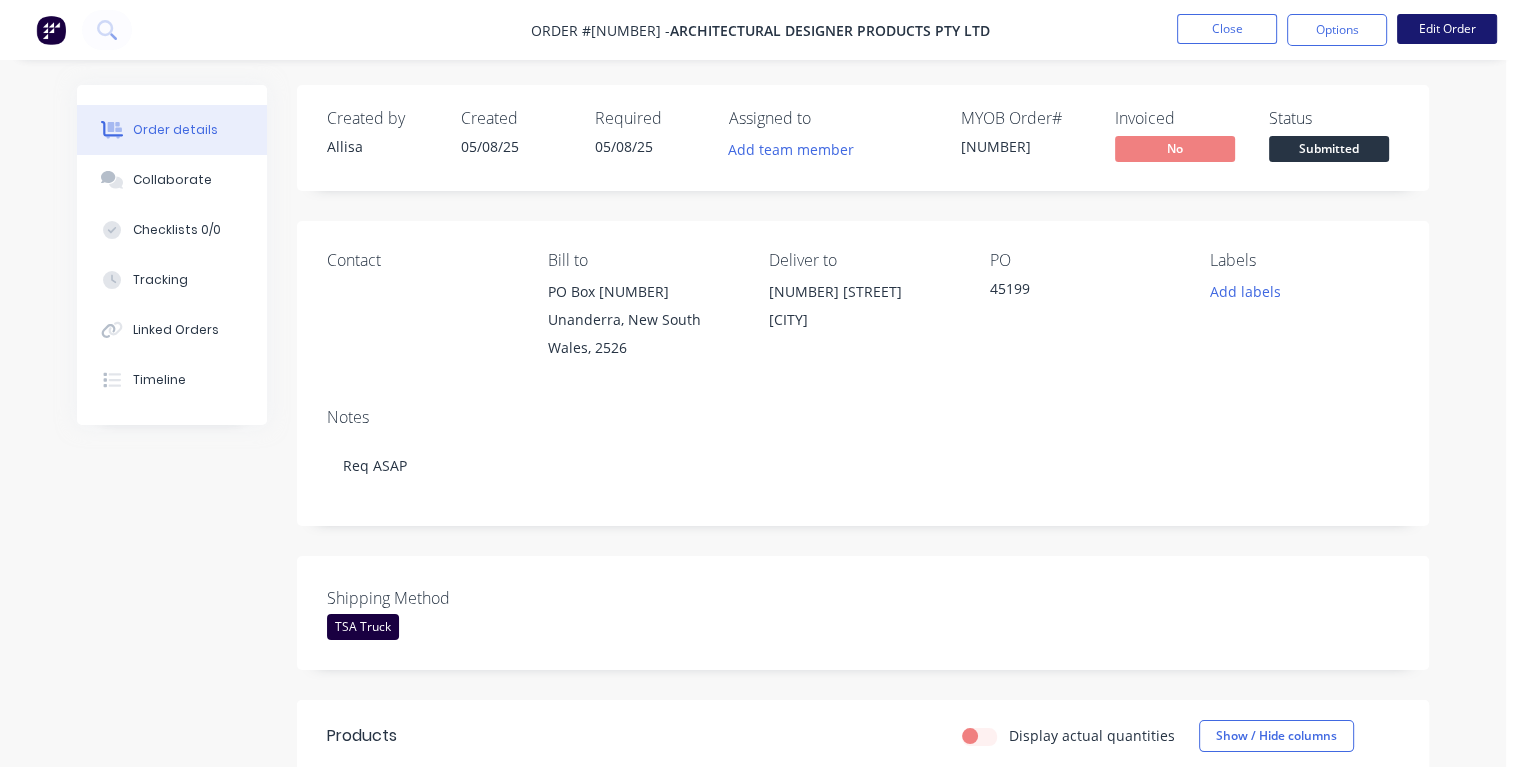 click on "Edit Order" at bounding box center [1447, 29] 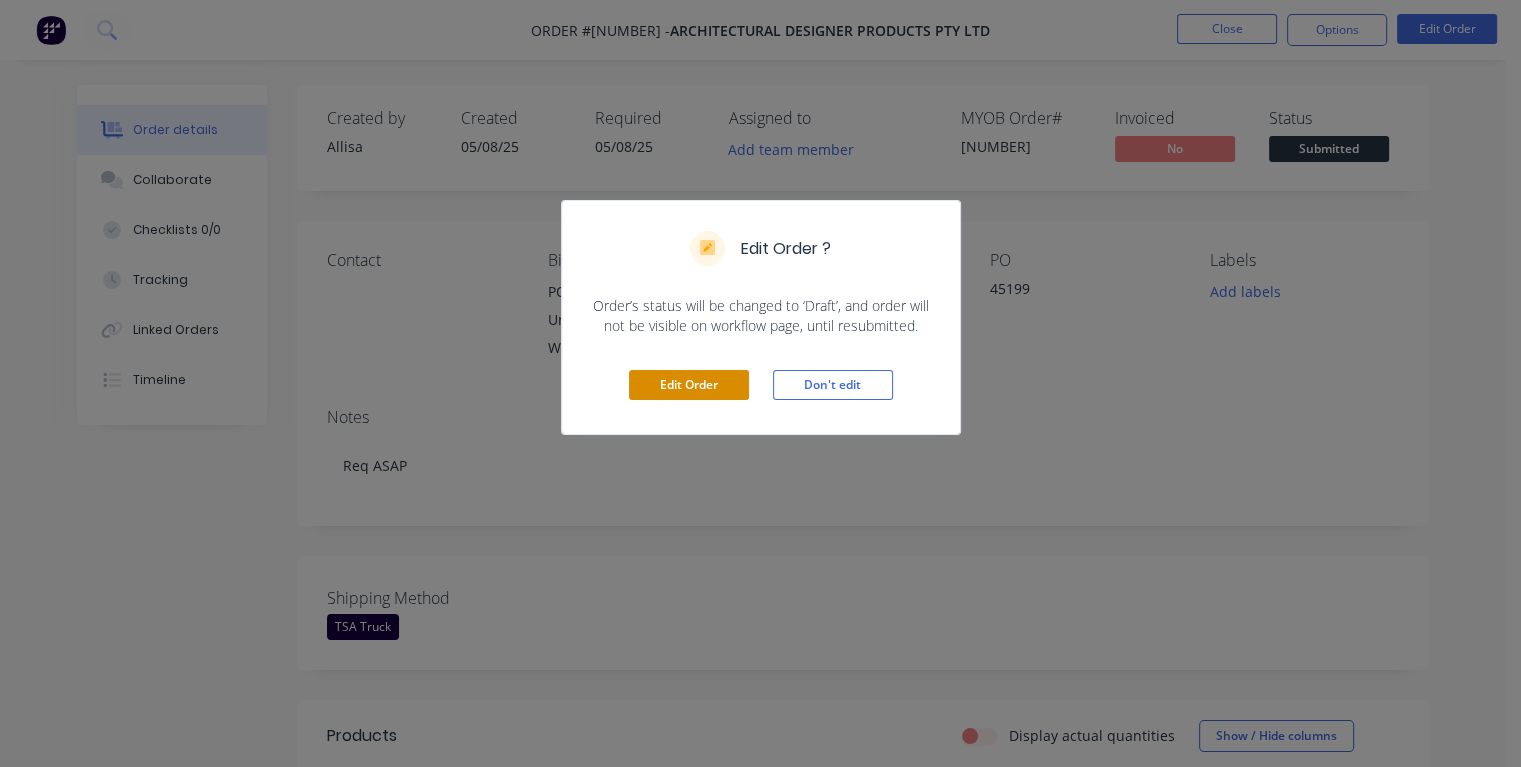 click on "Edit Order" at bounding box center (689, 385) 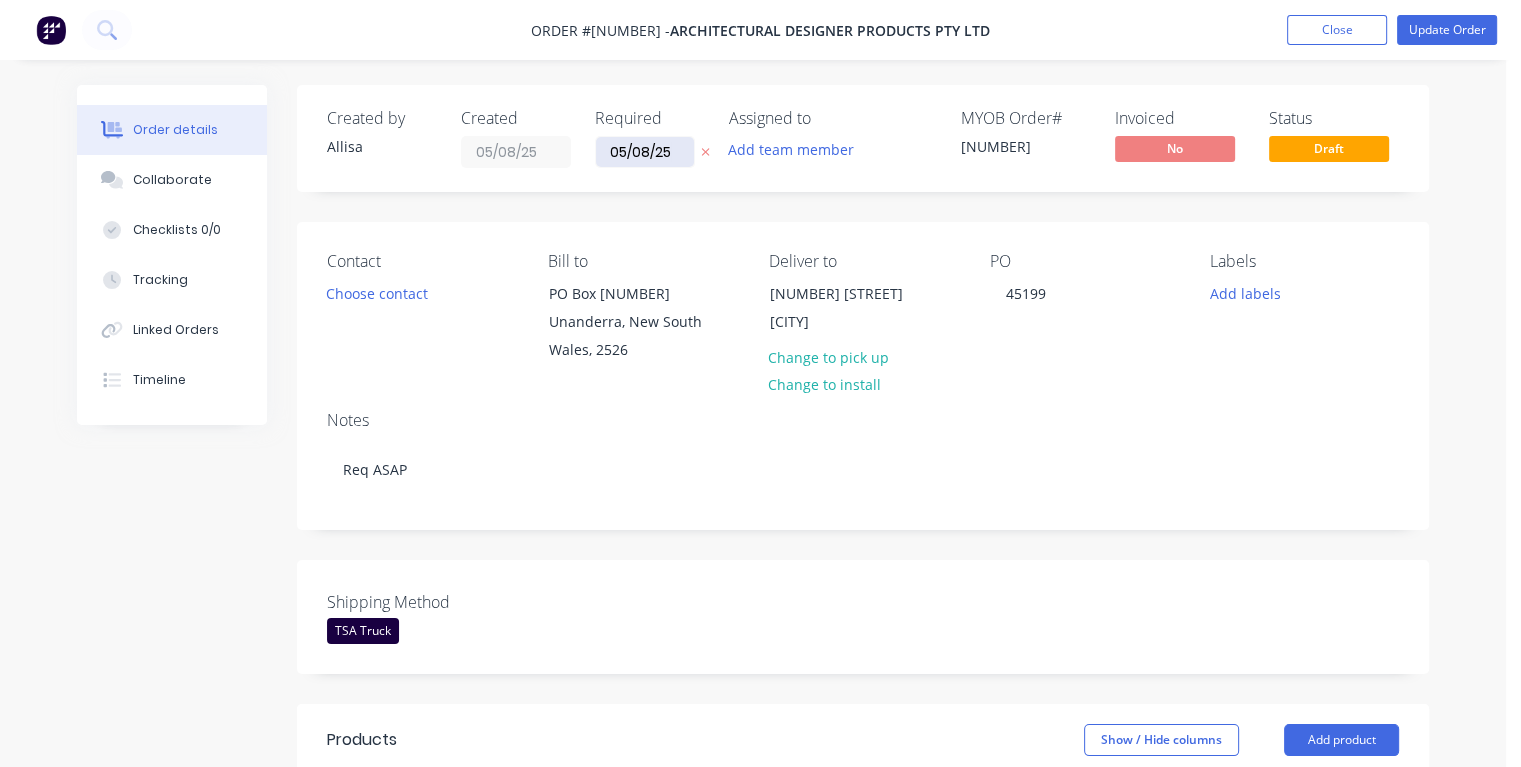 click on "05/08/25" at bounding box center (645, 152) 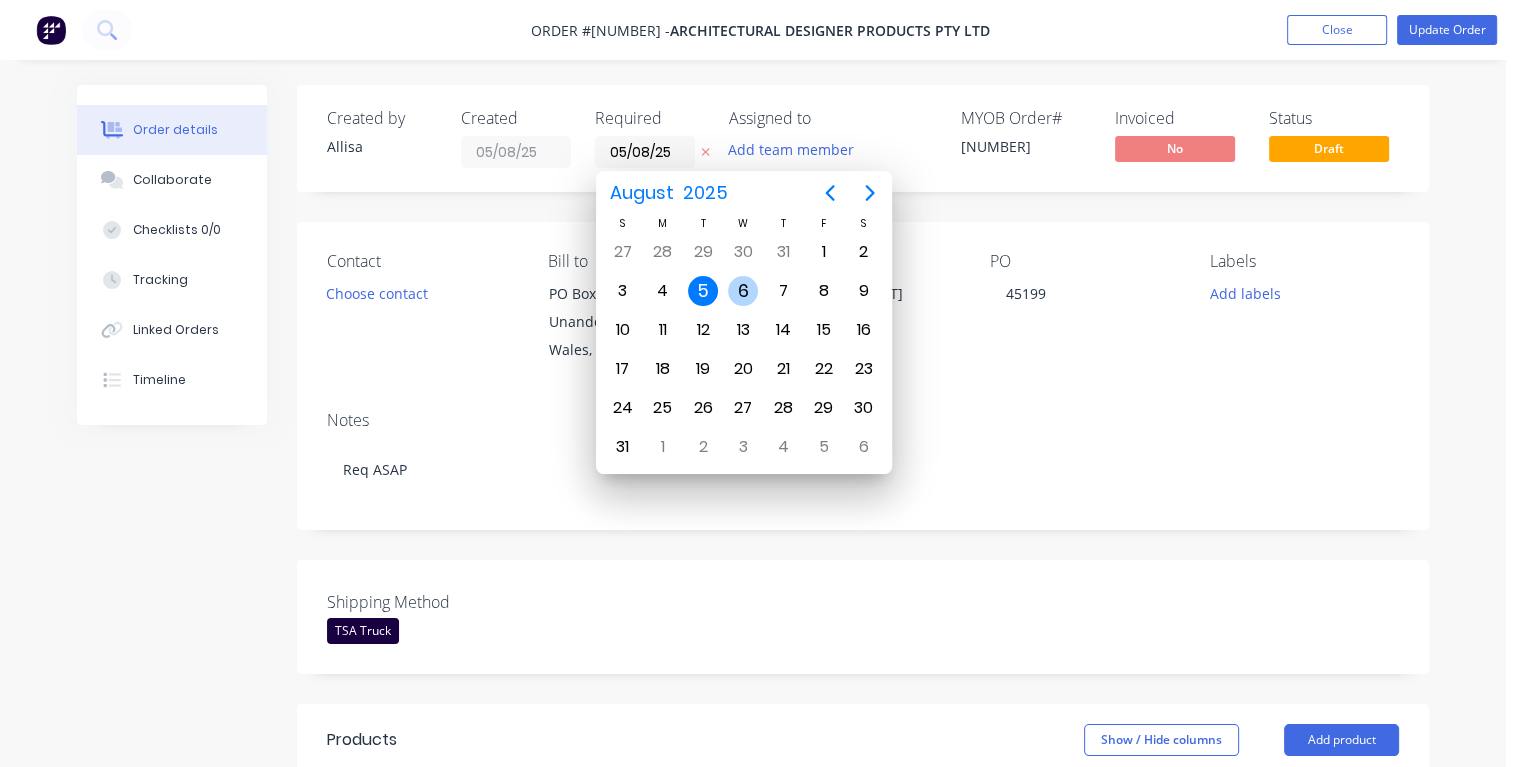 click on "6" at bounding box center [743, 291] 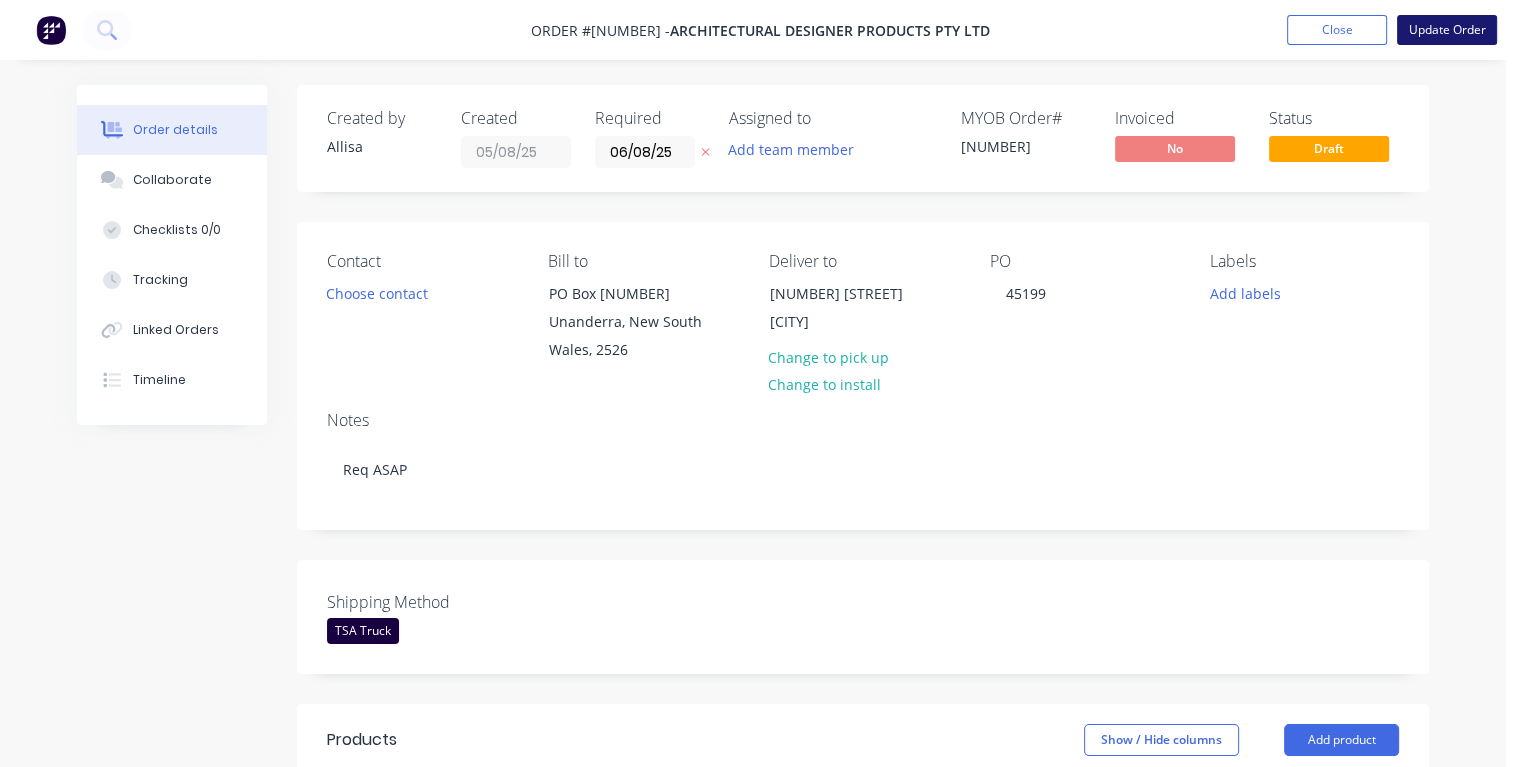 click on "Update Order" at bounding box center [1447, 30] 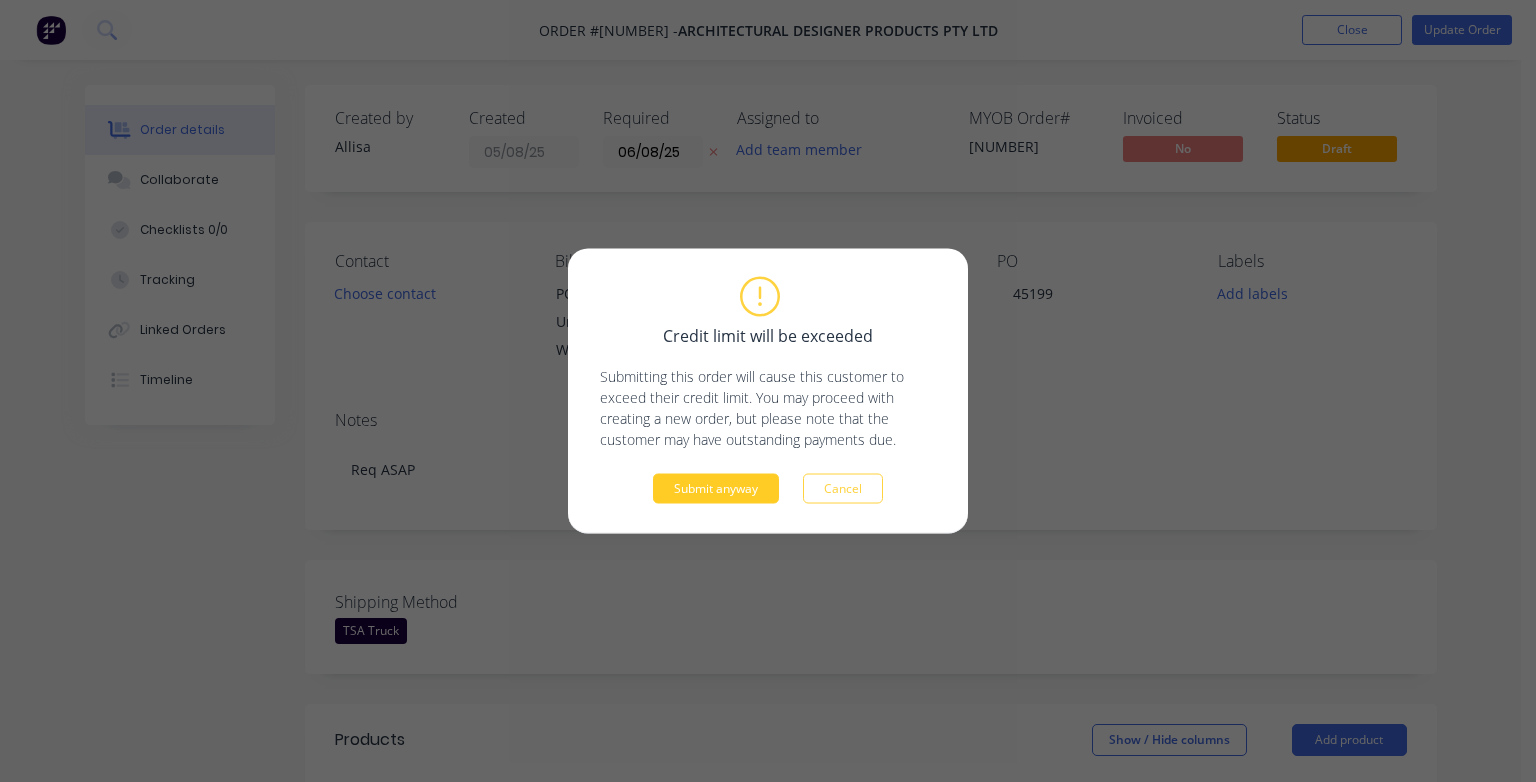 click on "Submit anyway" at bounding box center (716, 489) 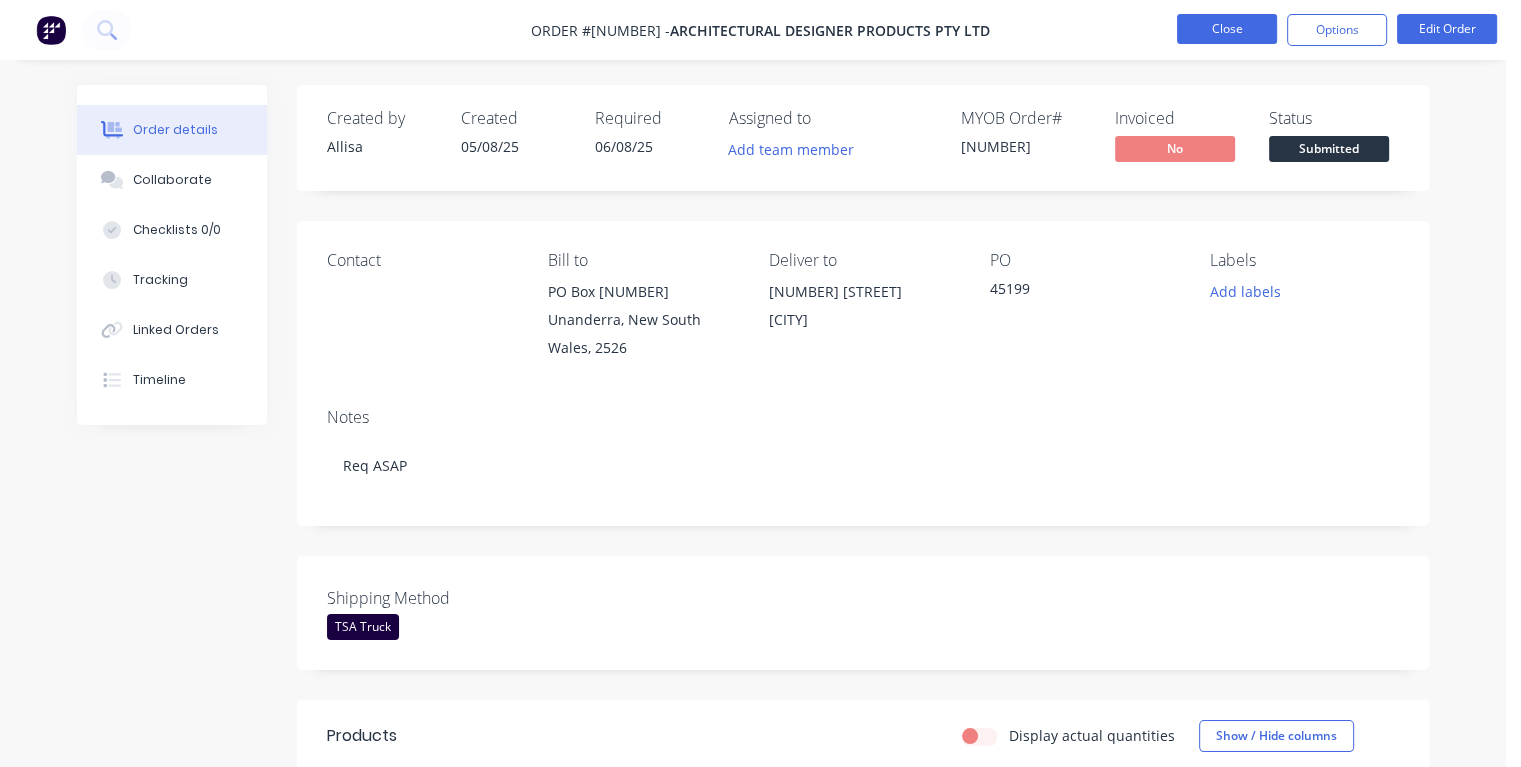 click on "Close" at bounding box center (1227, 29) 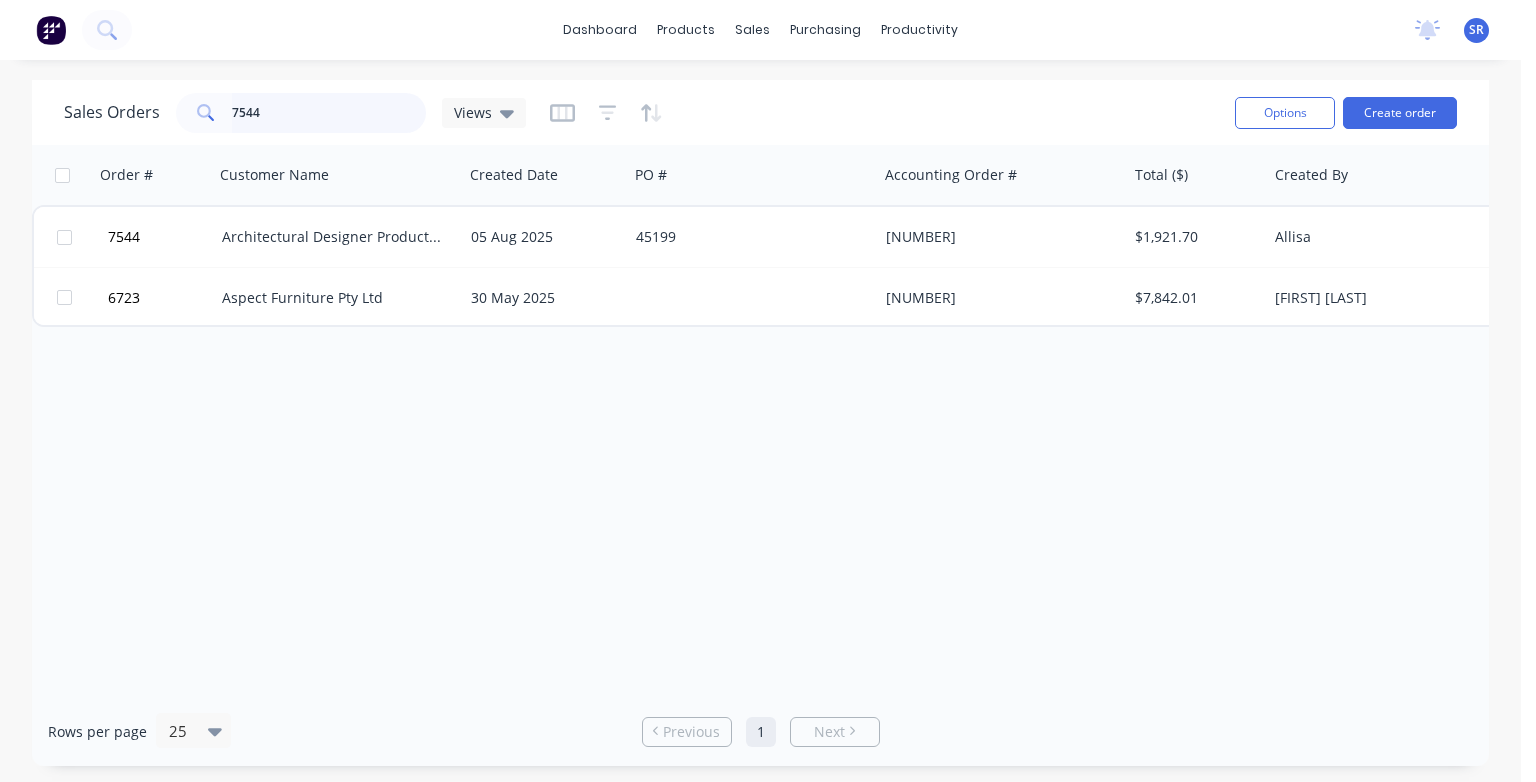 drag, startPoint x: 268, startPoint y: 109, endPoint x: 292, endPoint y: 119, distance: 26 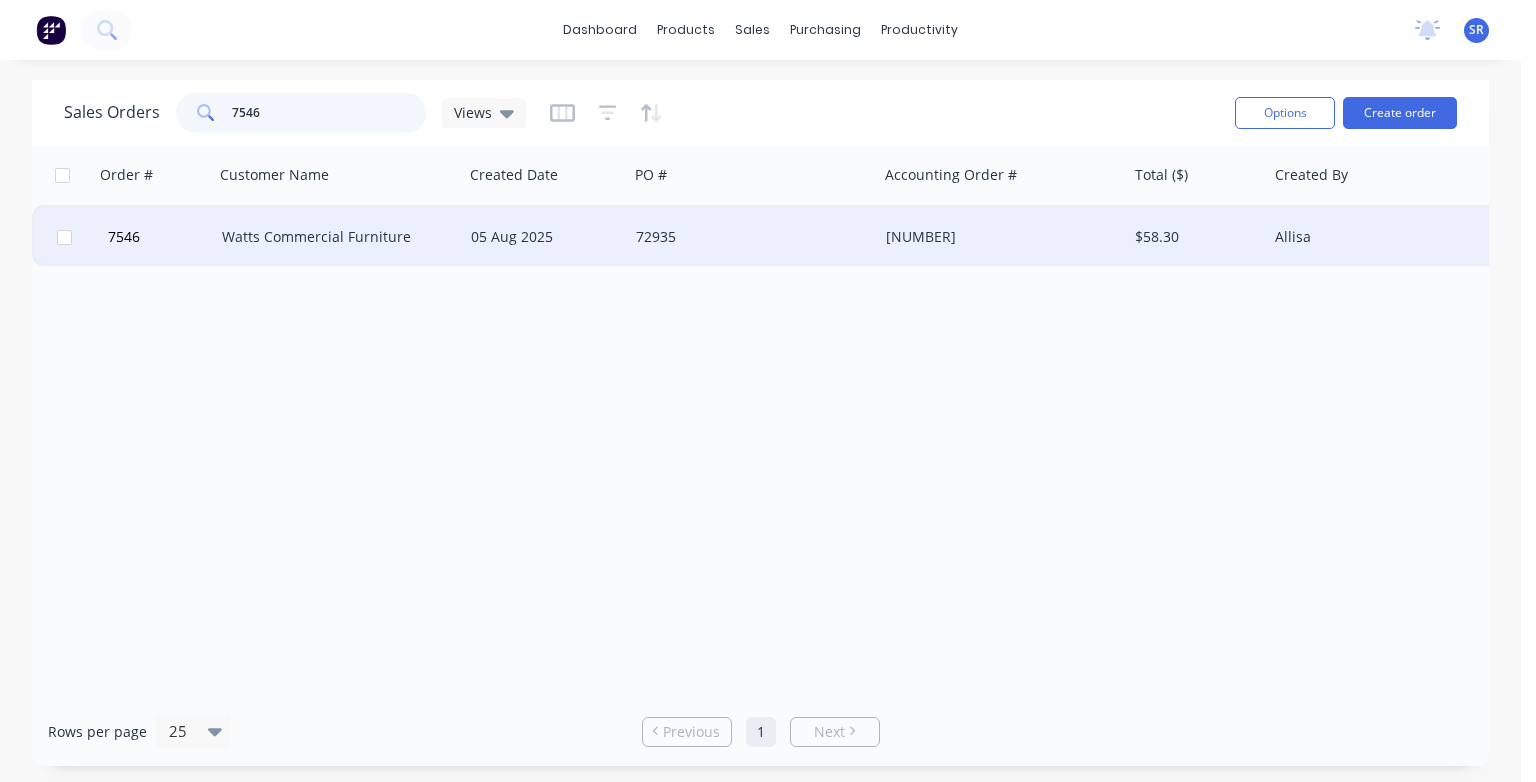 type on "7546" 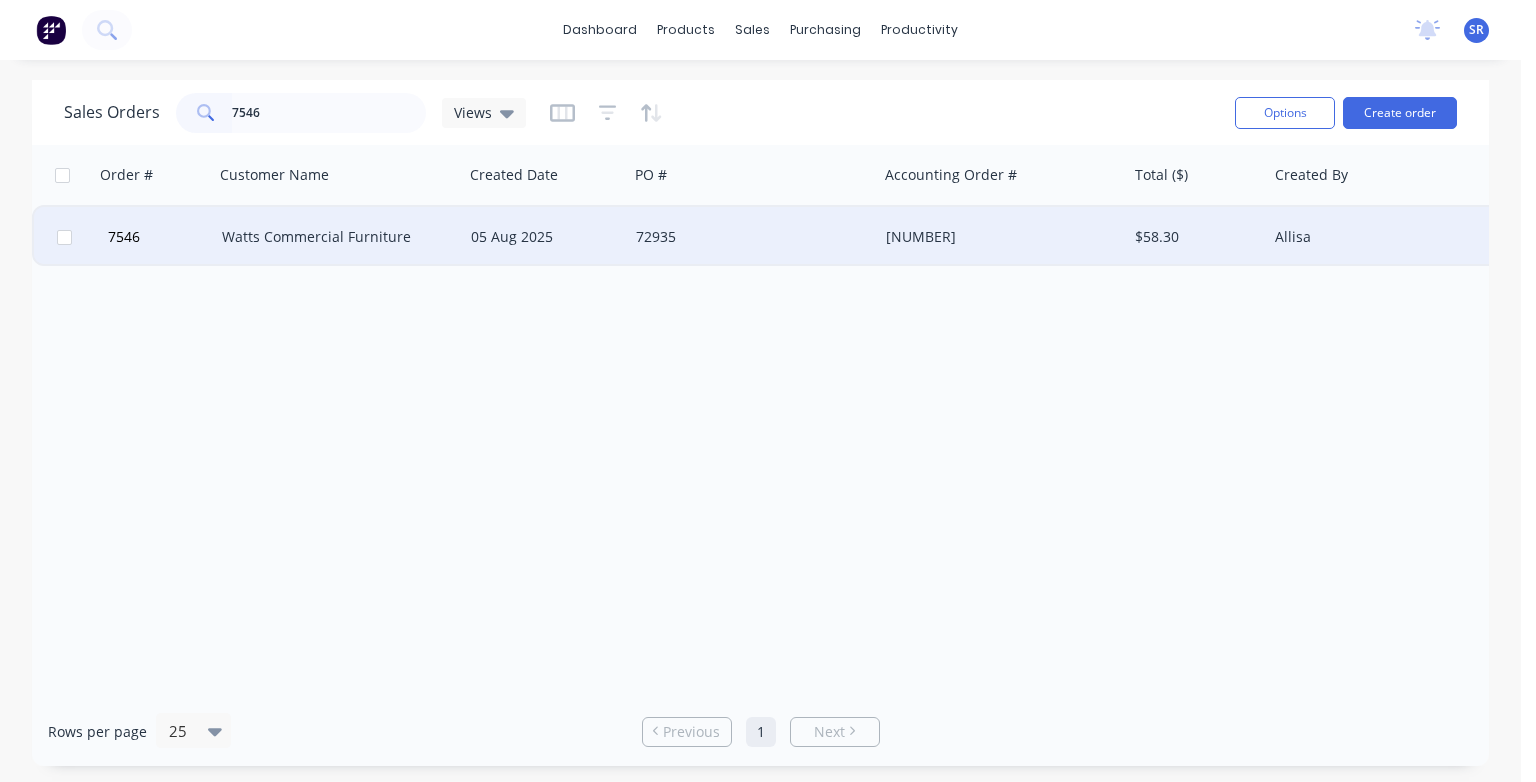 click on "Watts Commercial Furniture" at bounding box center (333, 237) 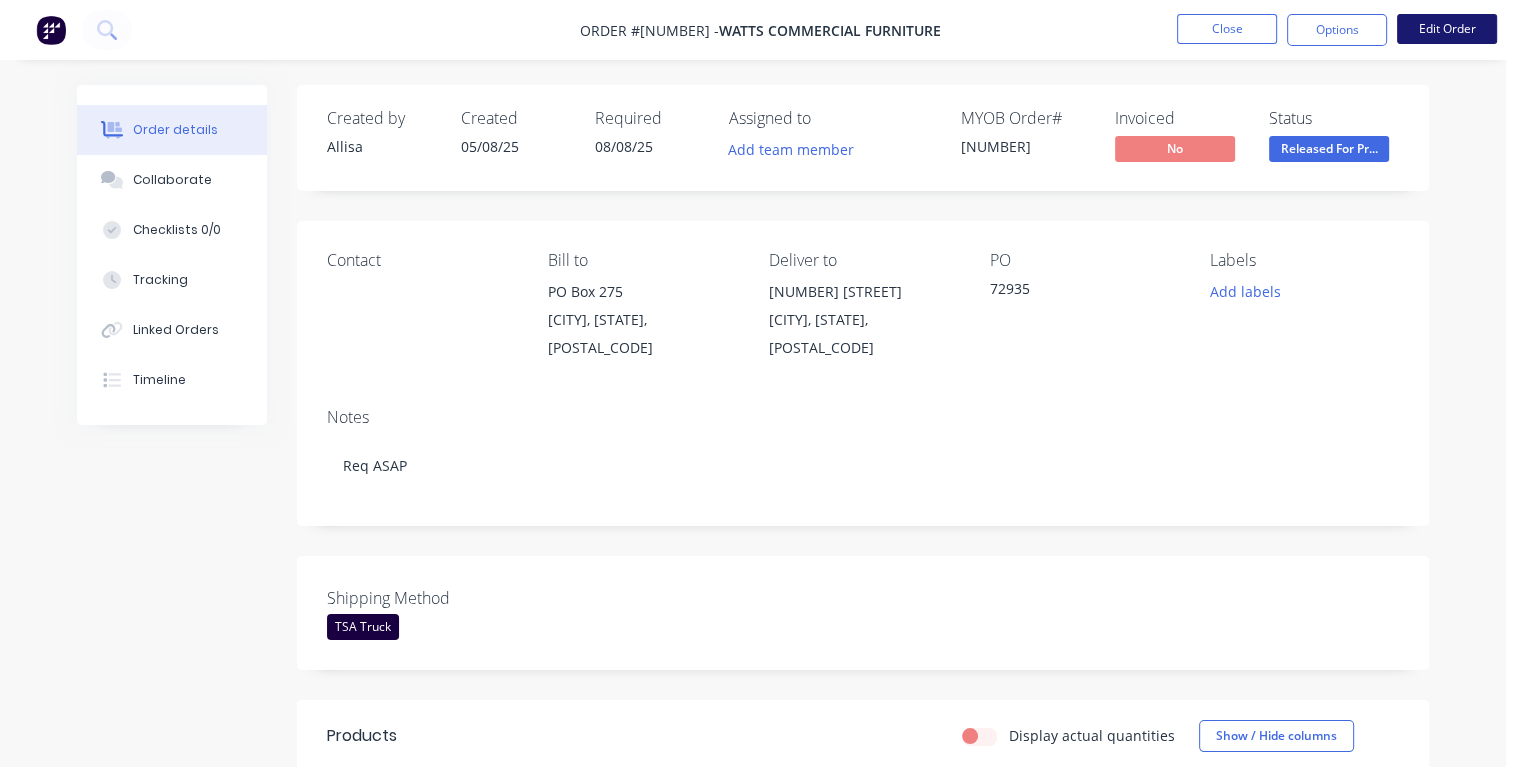 click on "Edit Order" at bounding box center (1447, 29) 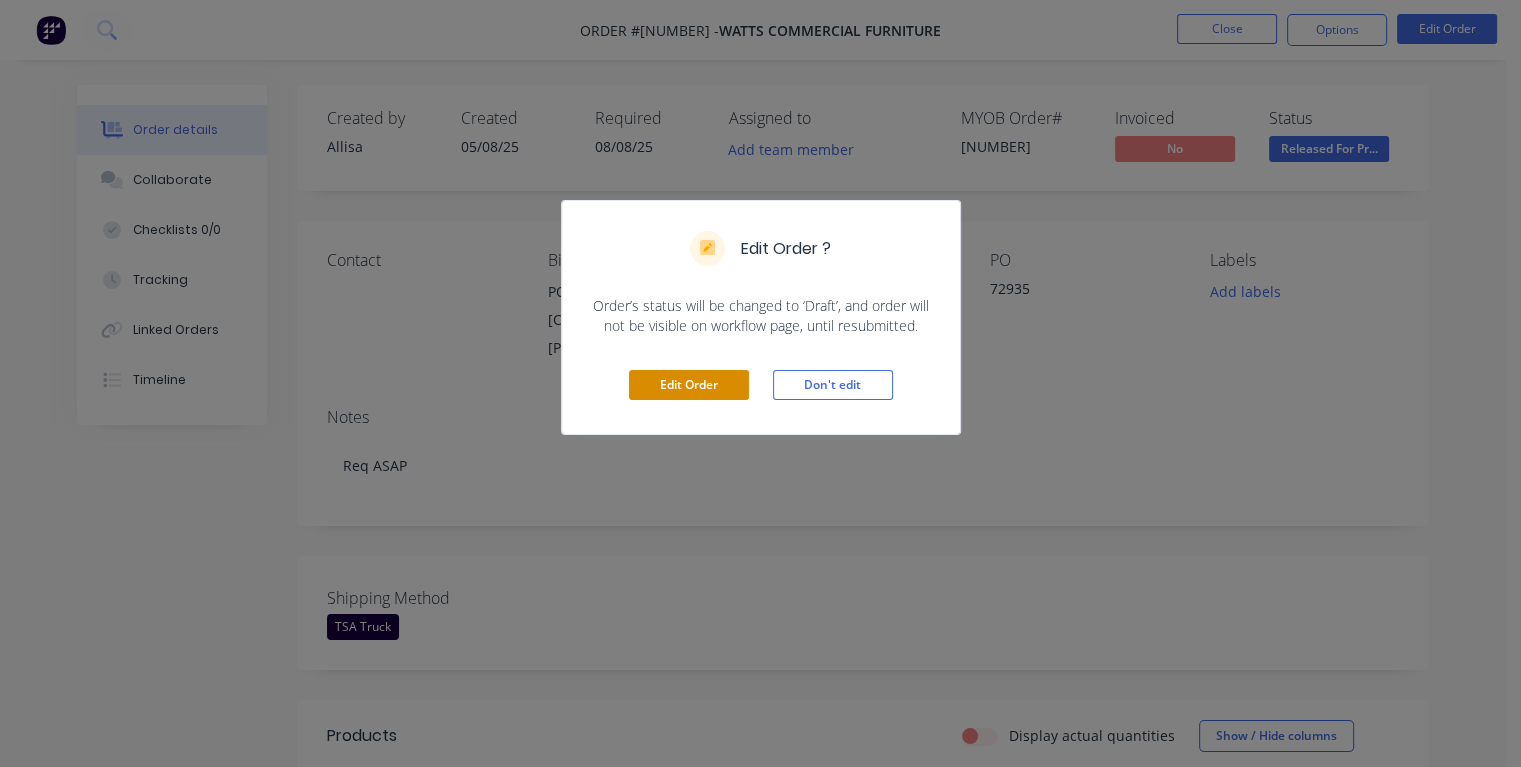 click on "Edit Order" at bounding box center (689, 385) 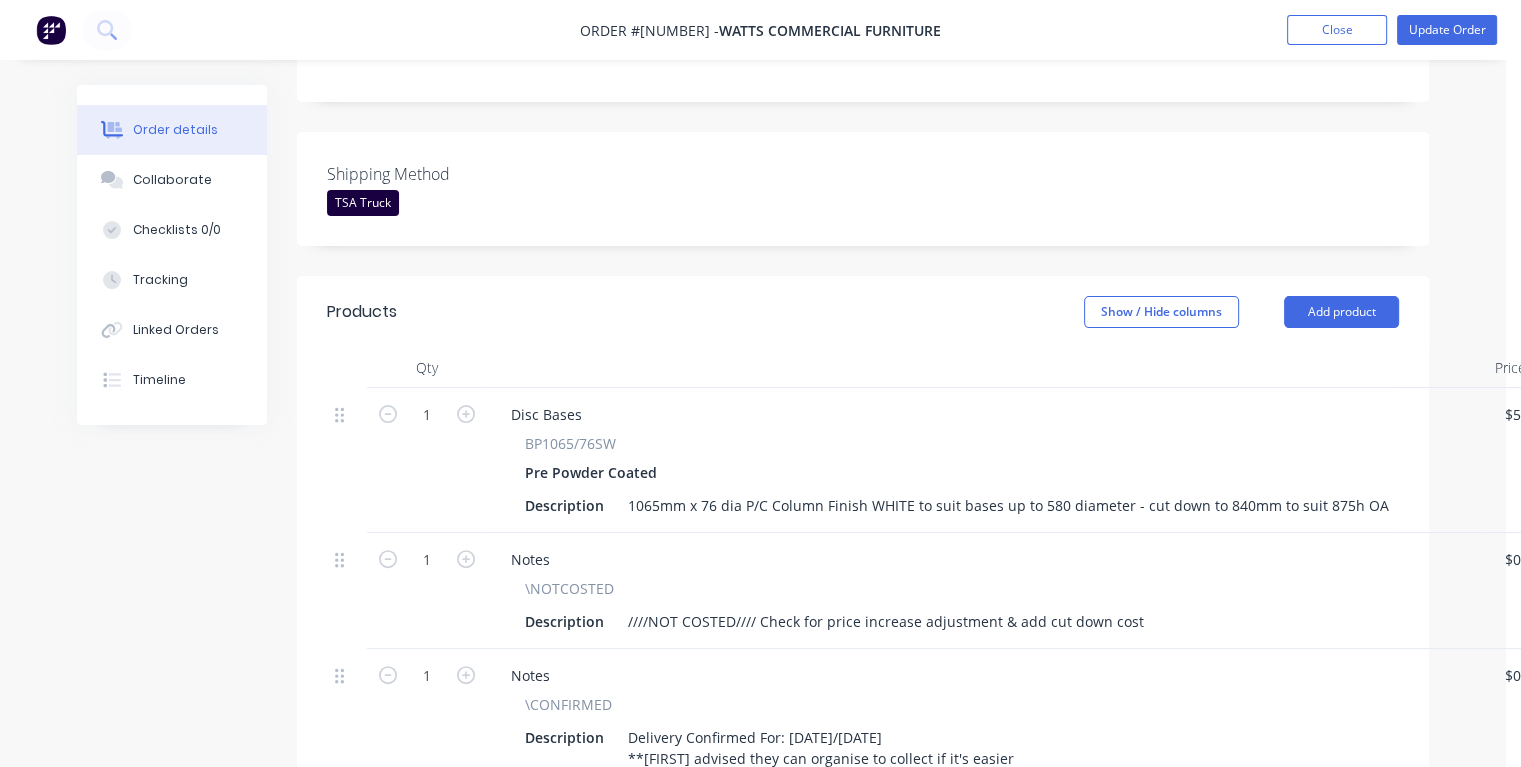 scroll, scrollTop: 600, scrollLeft: 0, axis: vertical 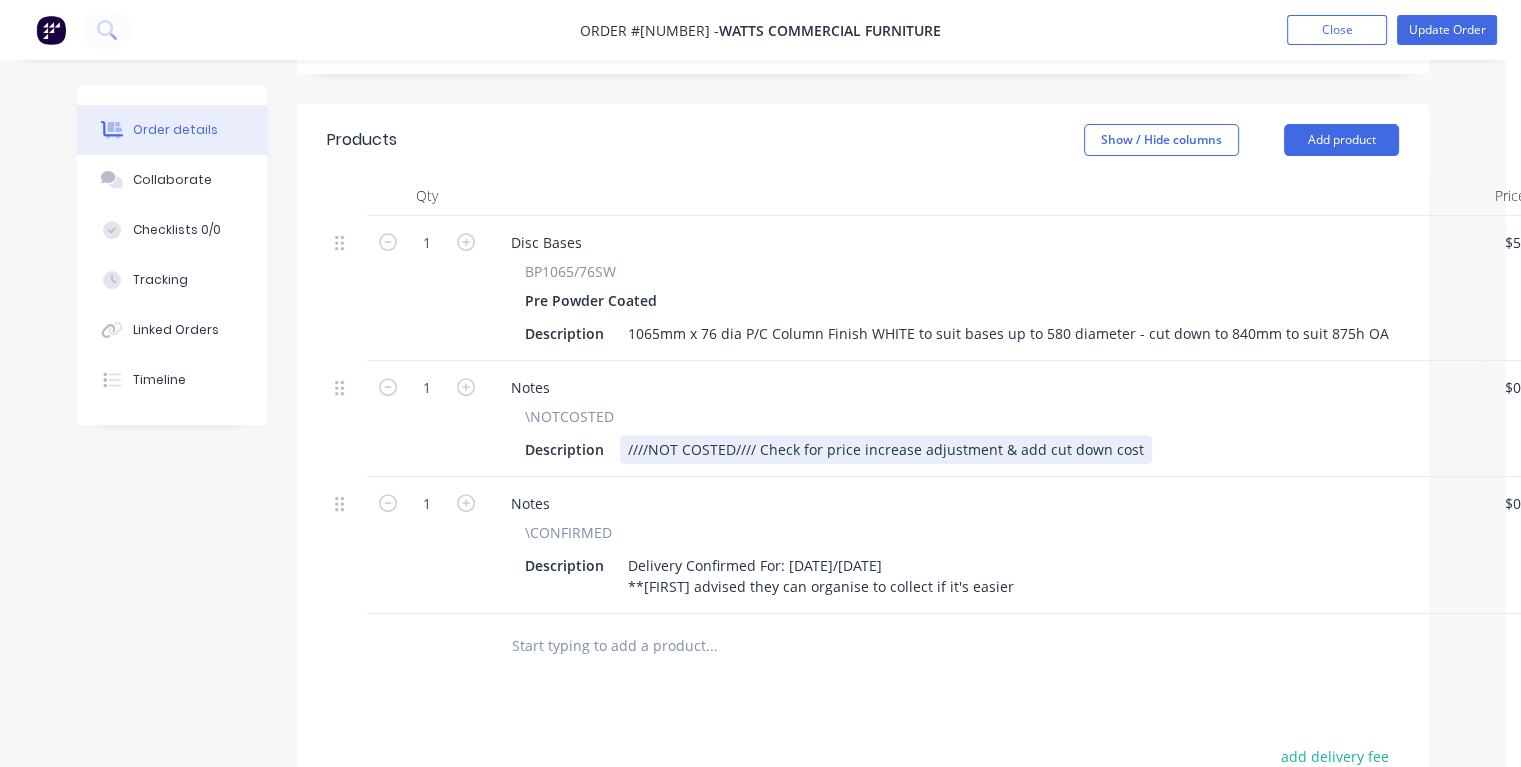 click on "////NOT COSTED//// Check for price increase adjustment & add cut down cost" at bounding box center [886, 449] 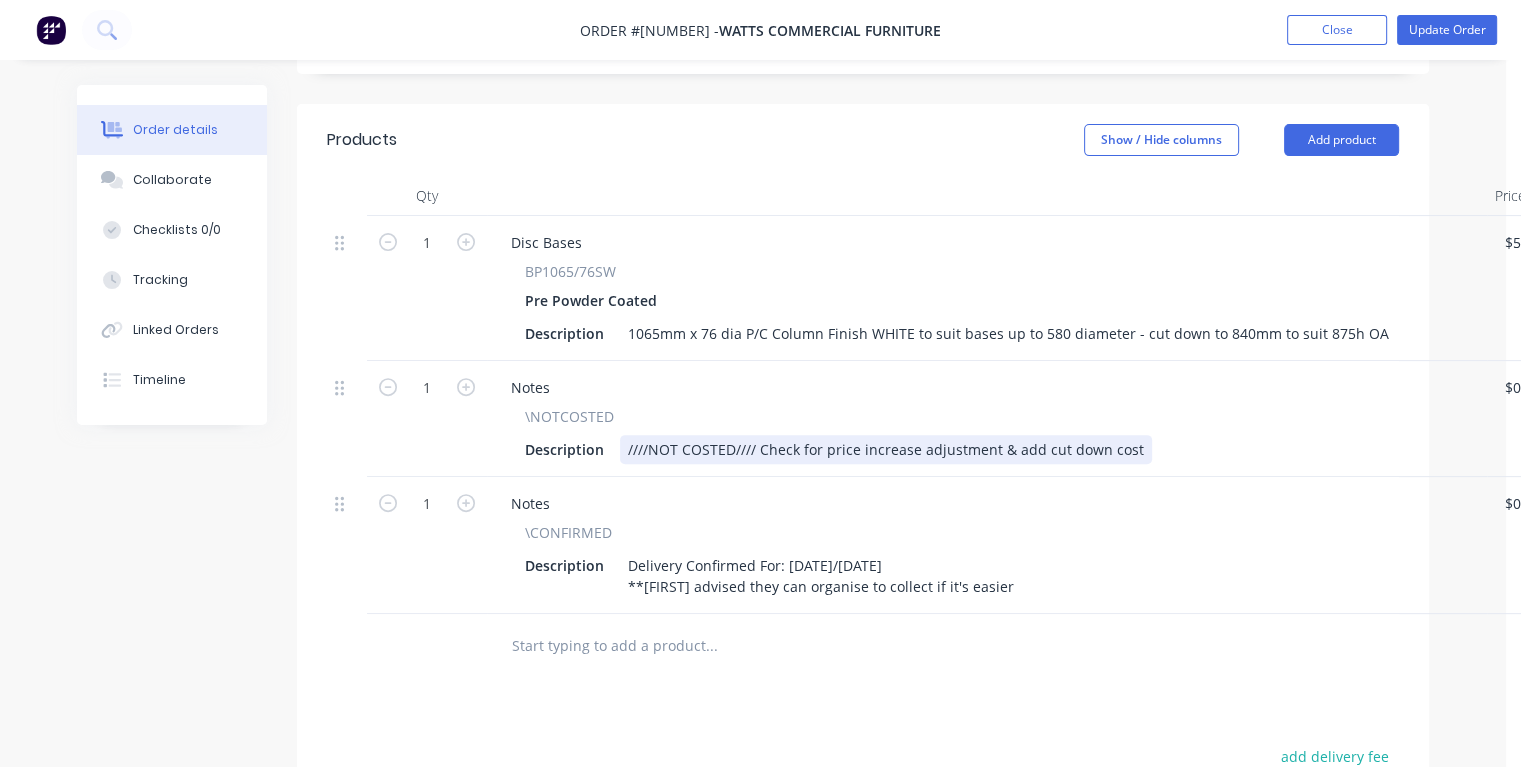 type 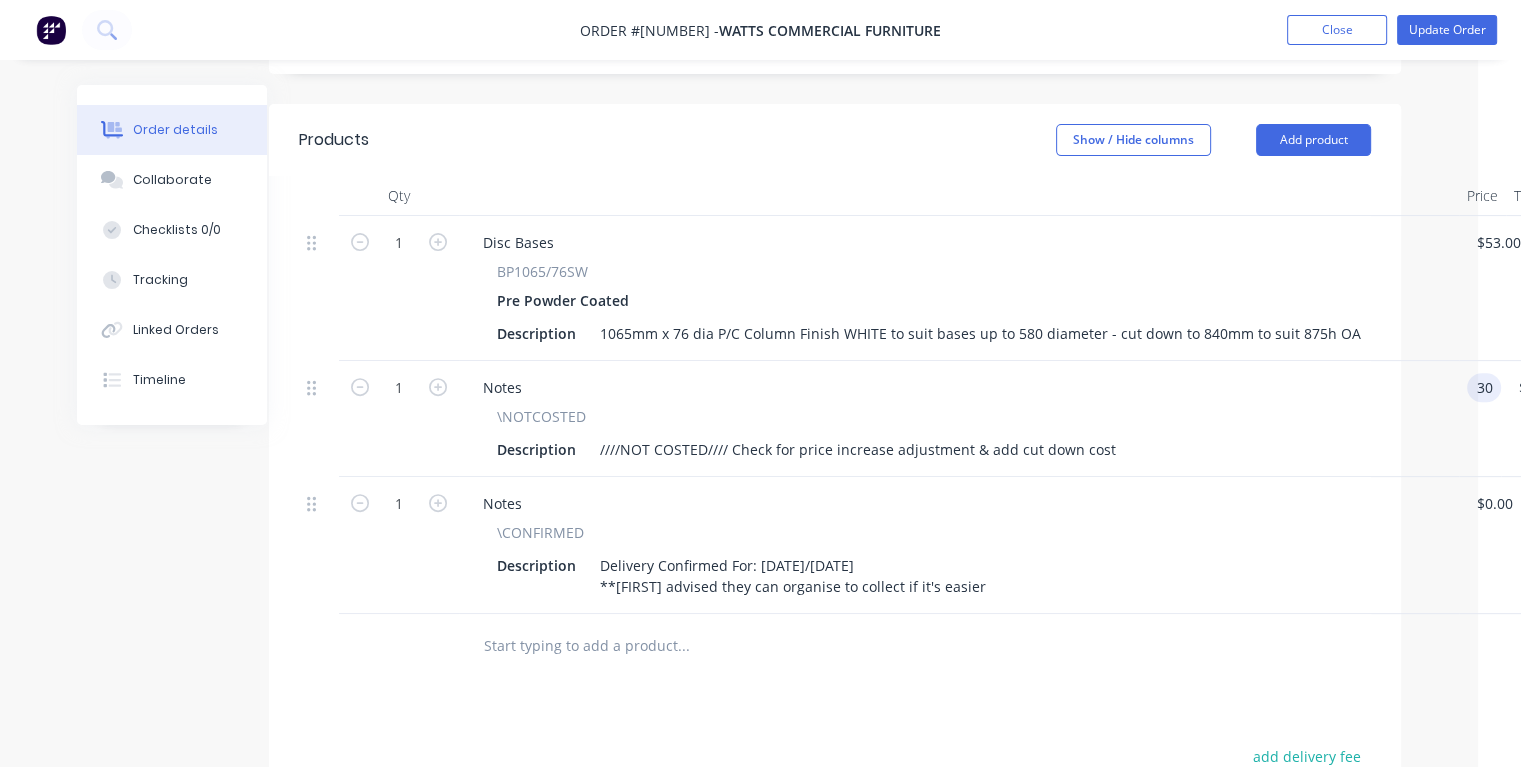 type on "$30.00" 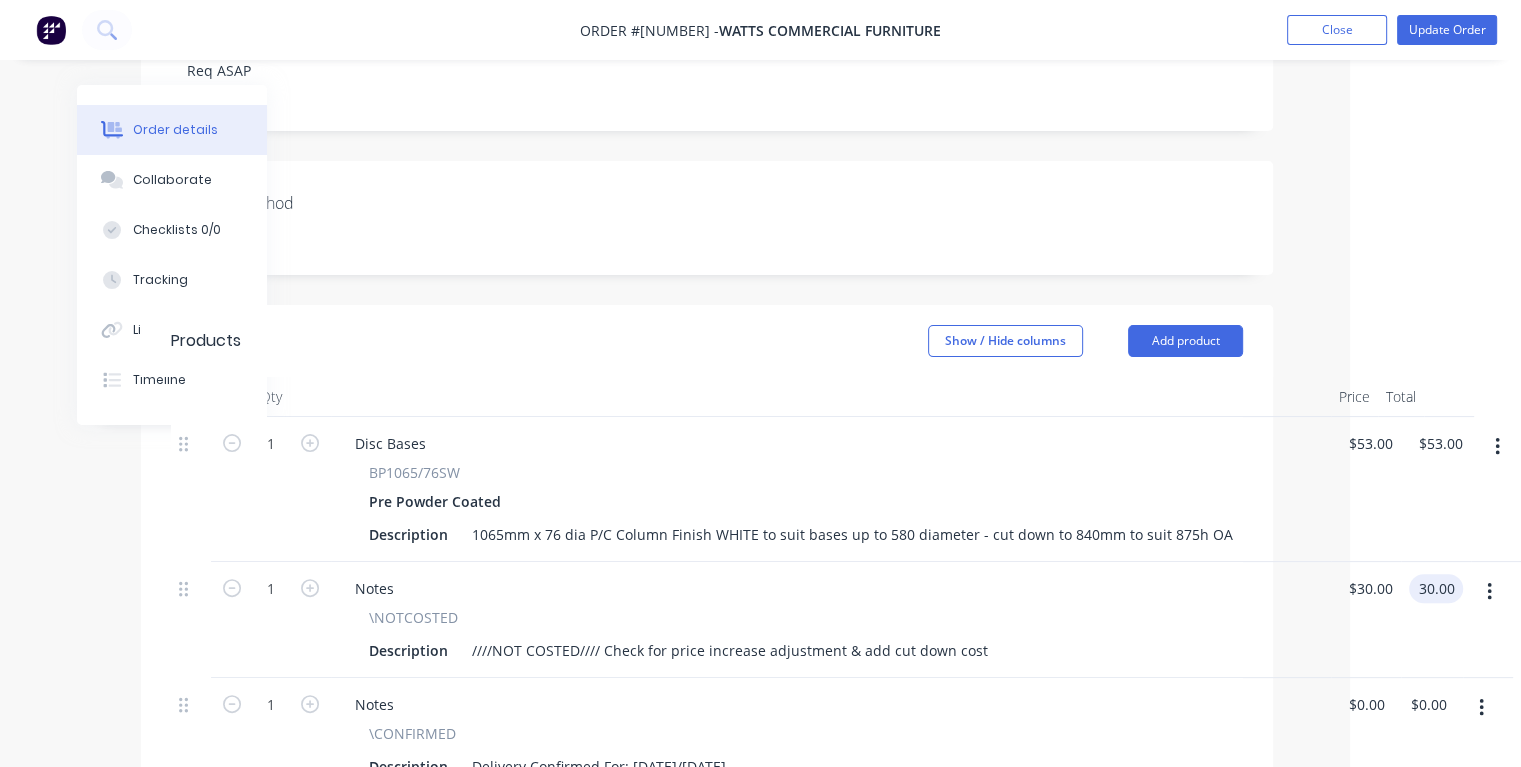 scroll, scrollTop: 276, scrollLeft: 156, axis: both 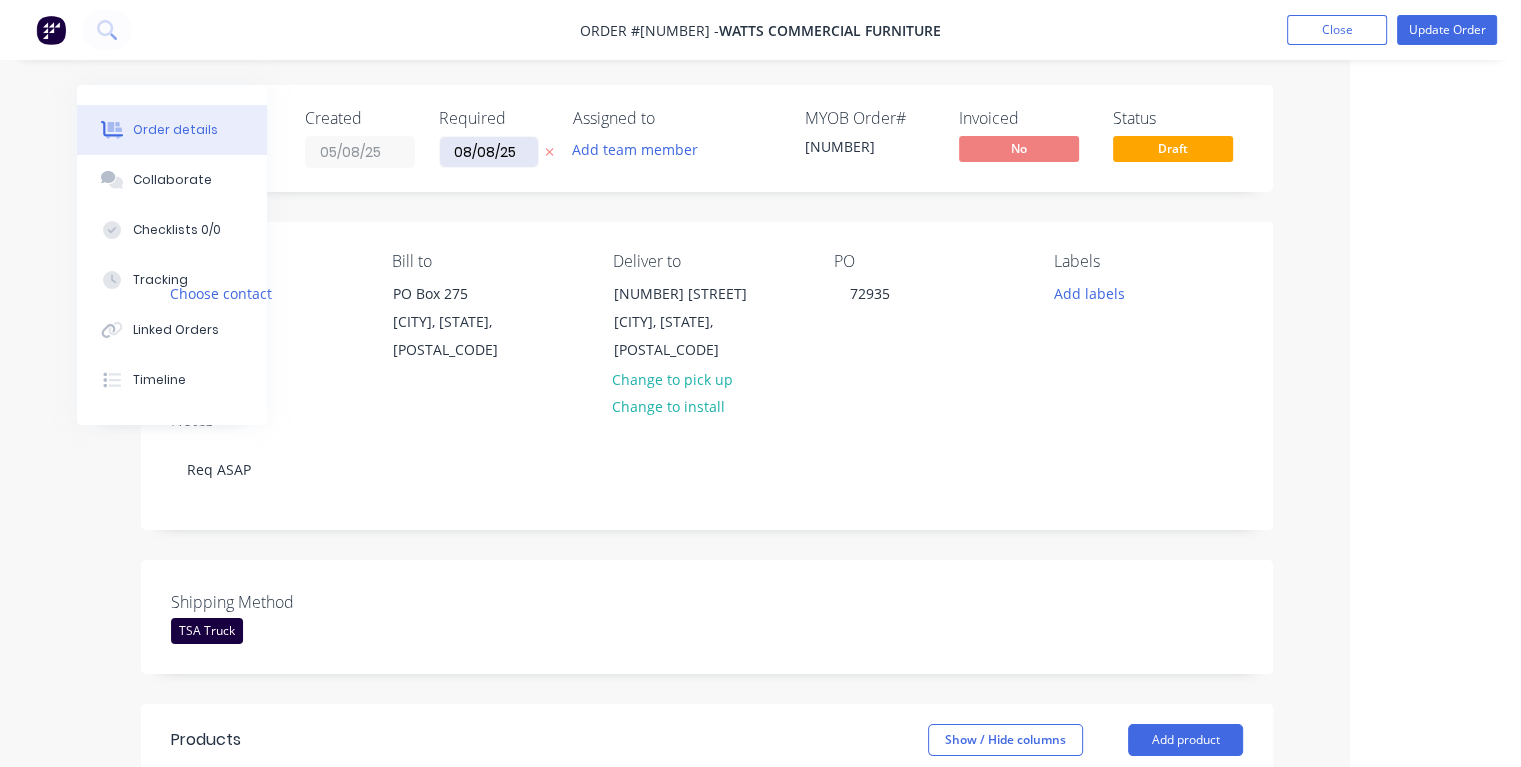 type on "$30.00" 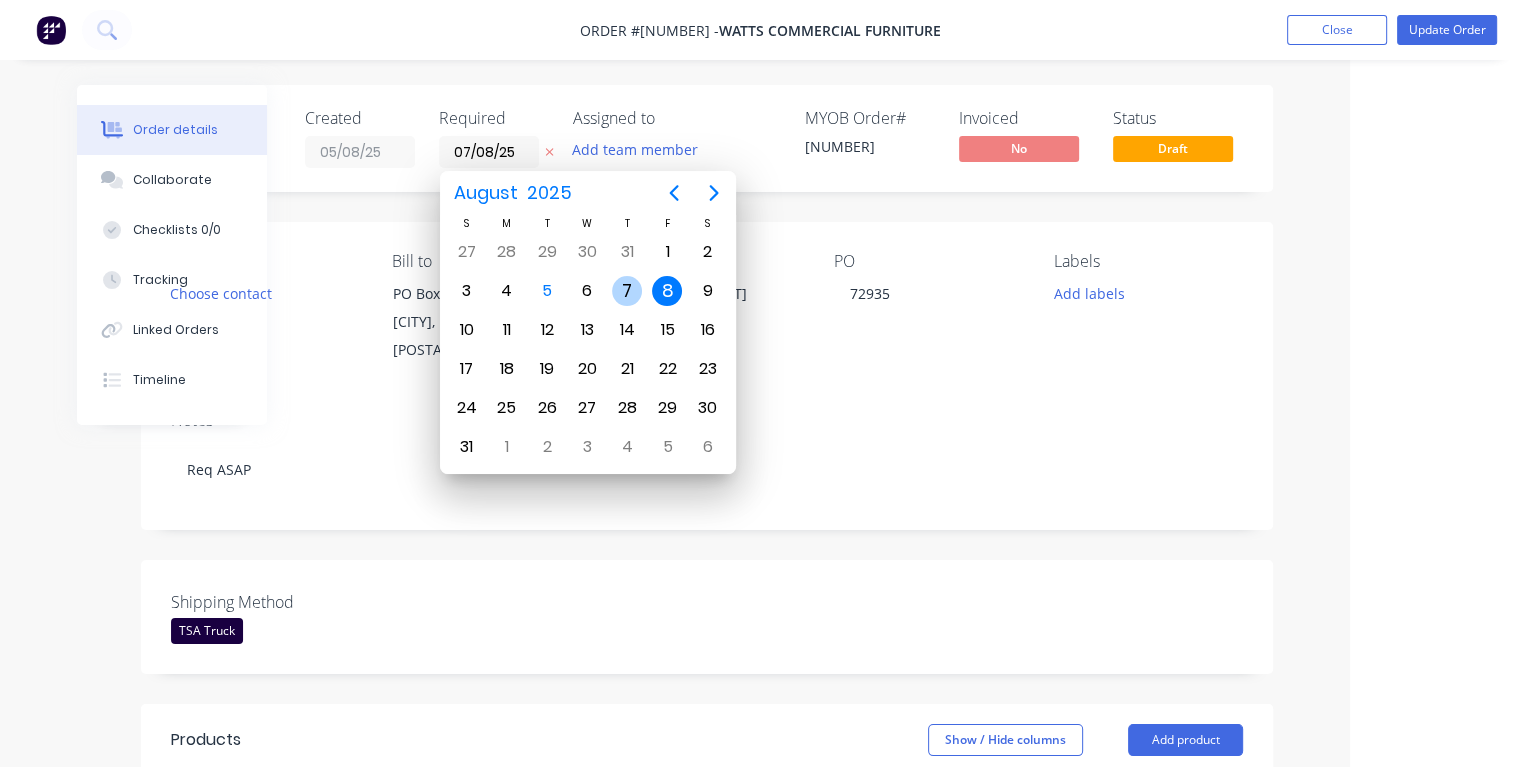 type on "07/08/25" 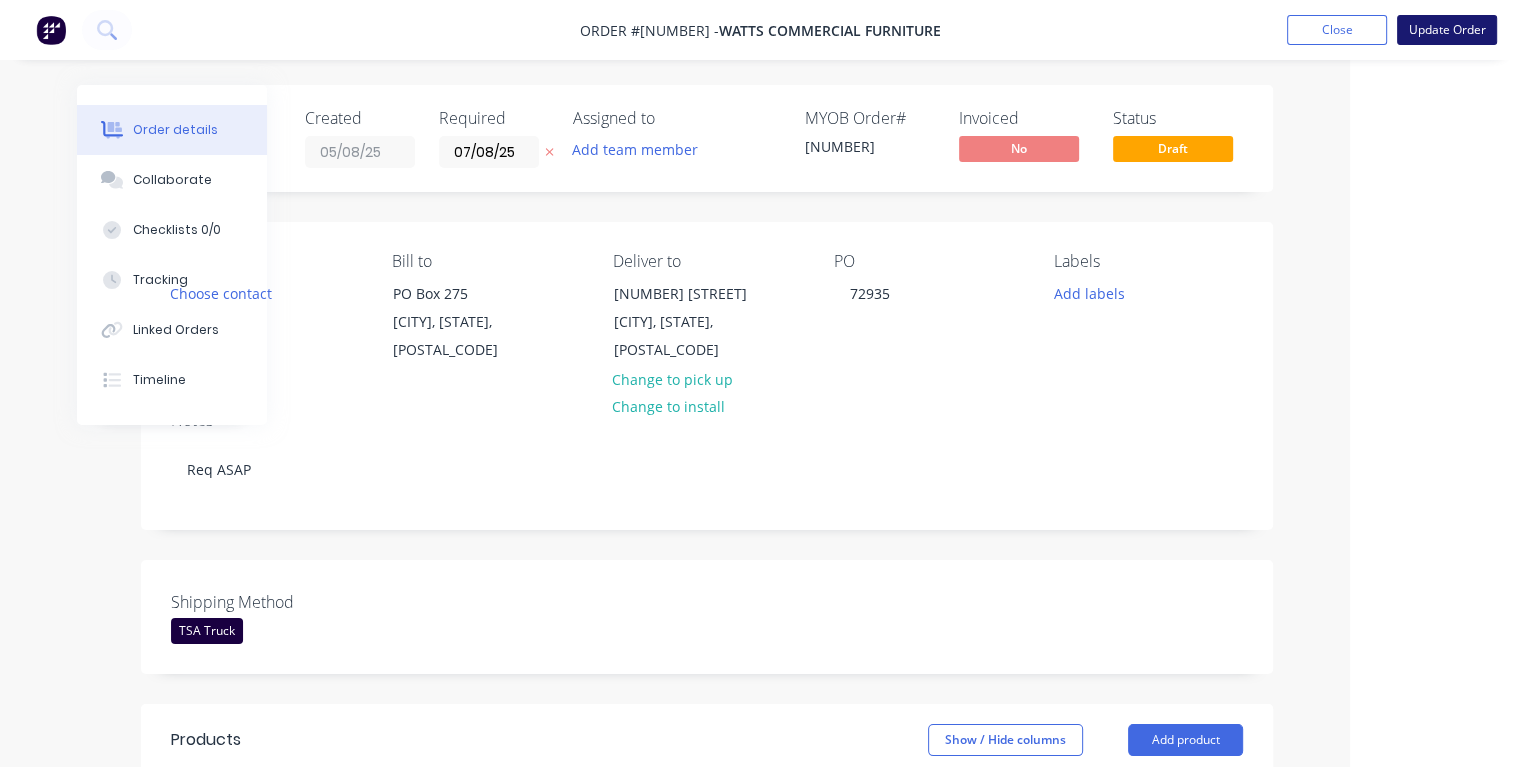 click on "Update Order" at bounding box center [1447, 30] 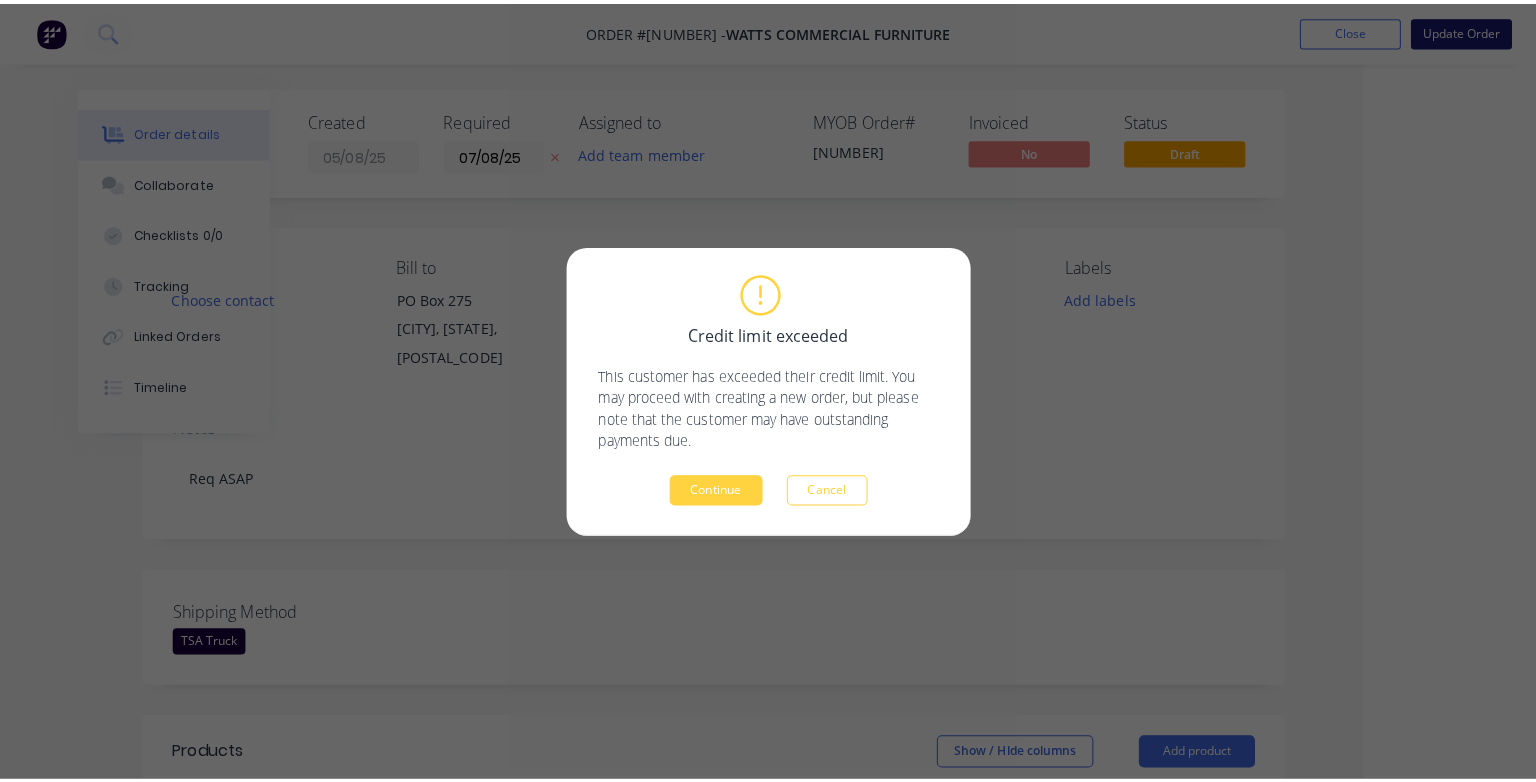 scroll, scrollTop: 0, scrollLeft: 148, axis: horizontal 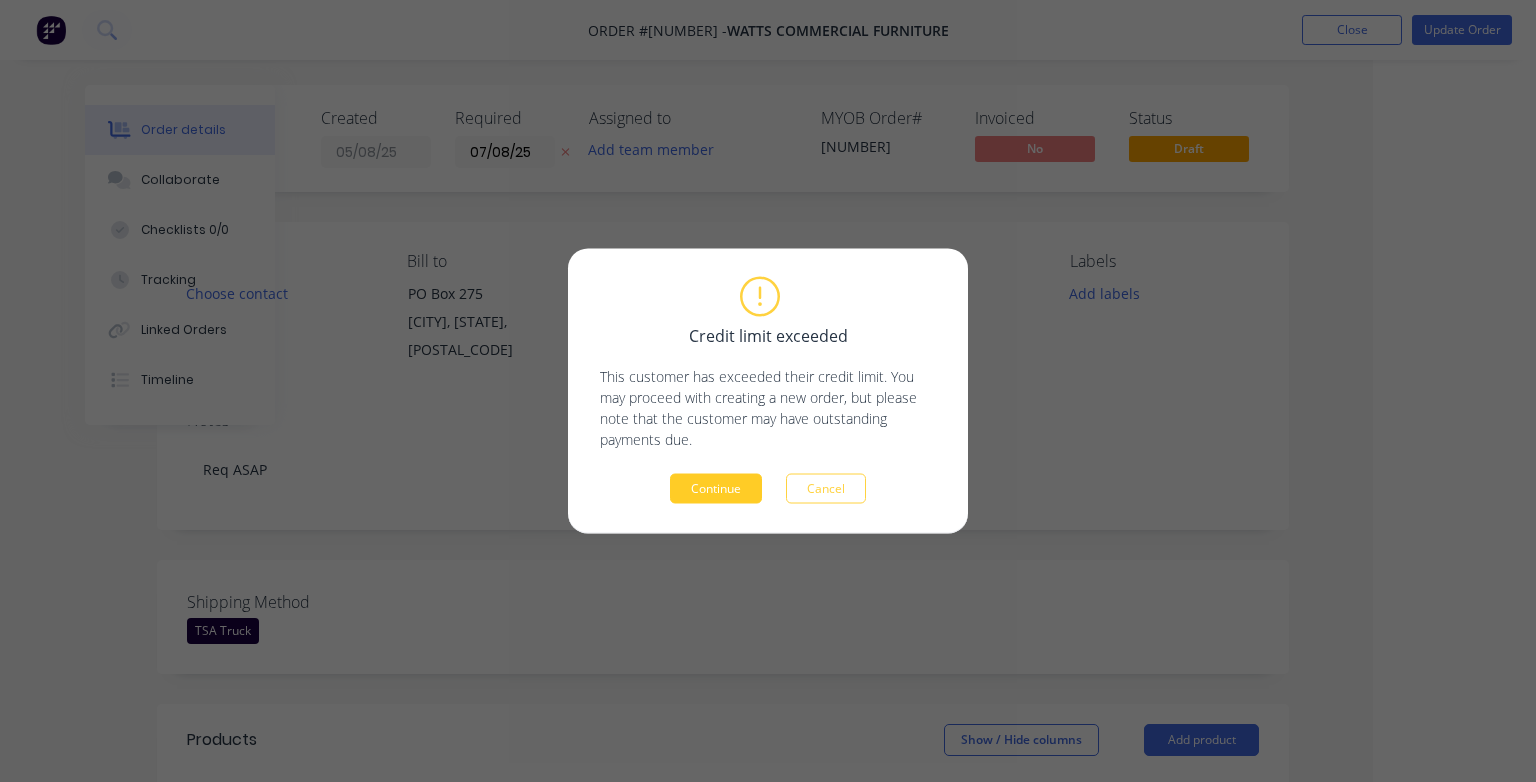 click on "Continue" at bounding box center [716, 489] 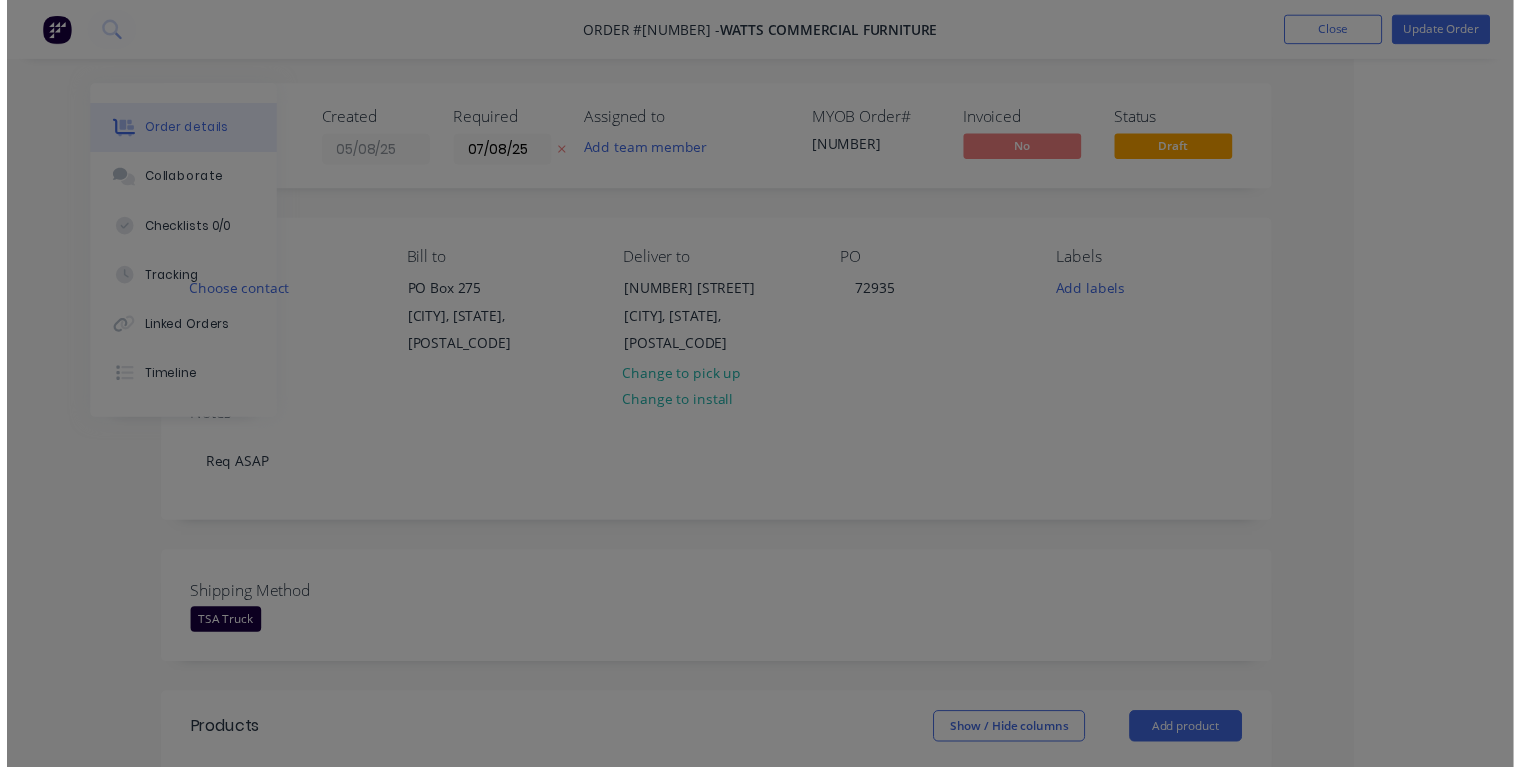 scroll, scrollTop: 0, scrollLeft: 108, axis: horizontal 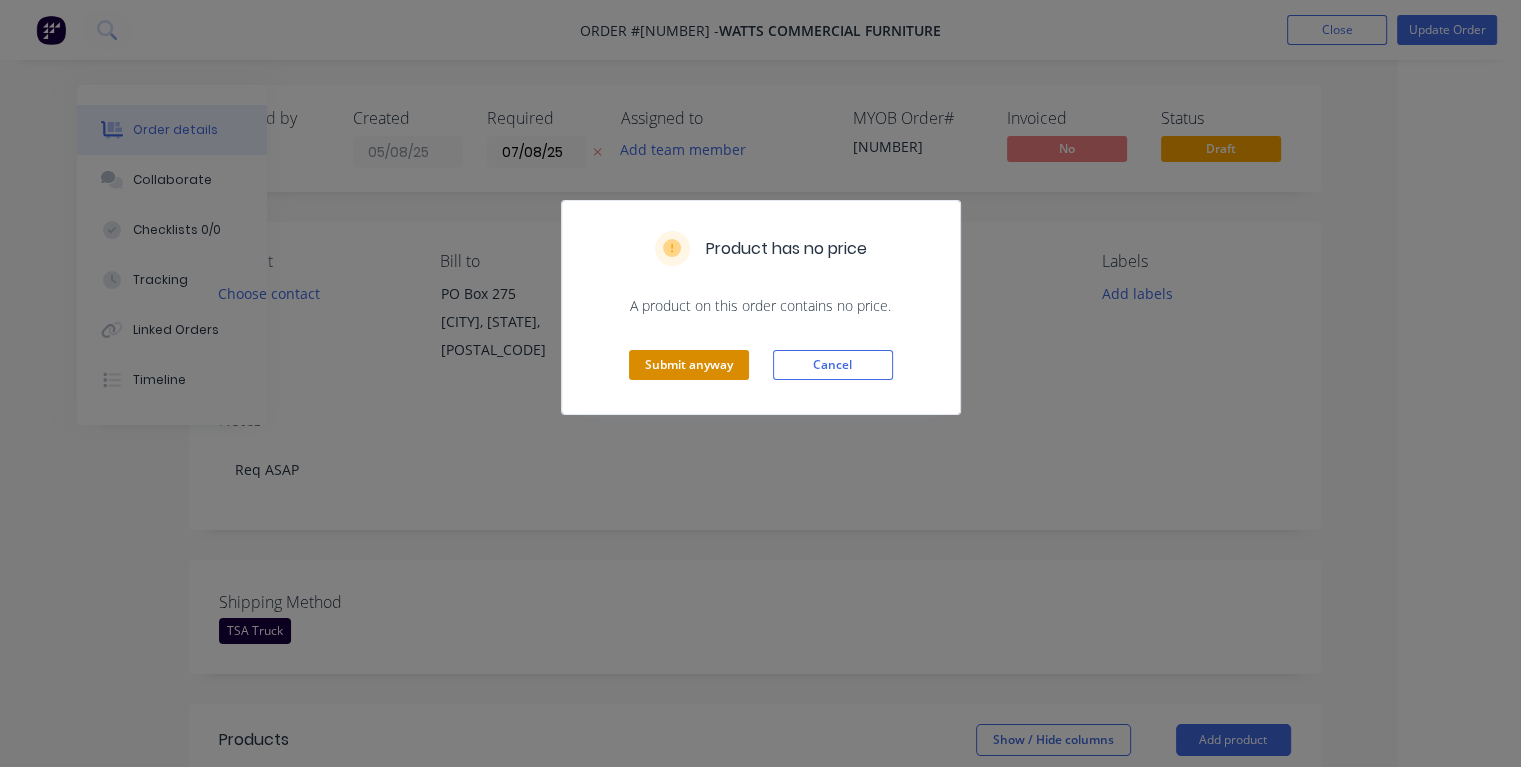 click on "Submit anyway" at bounding box center (689, 365) 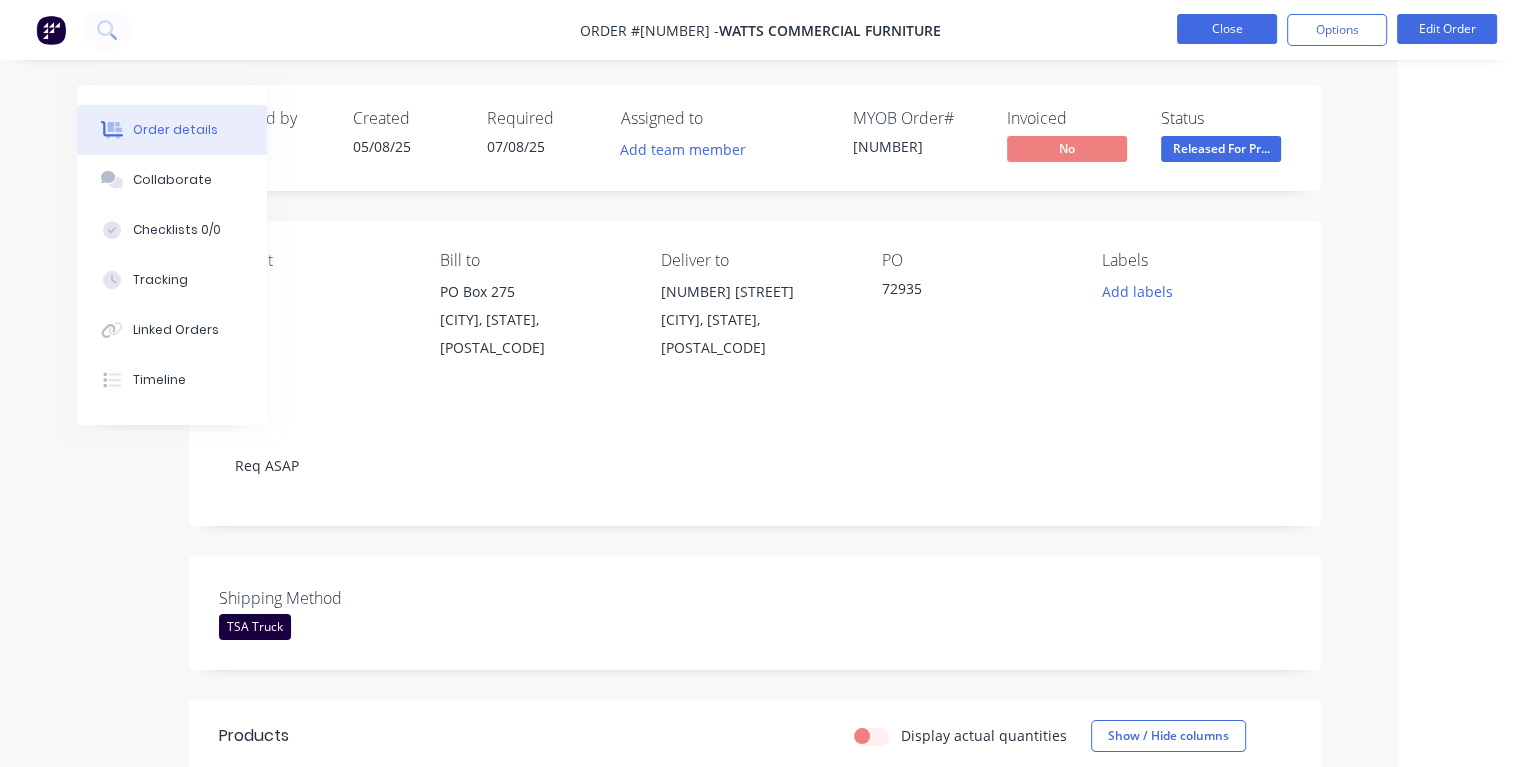 click on "Close" at bounding box center (1227, 29) 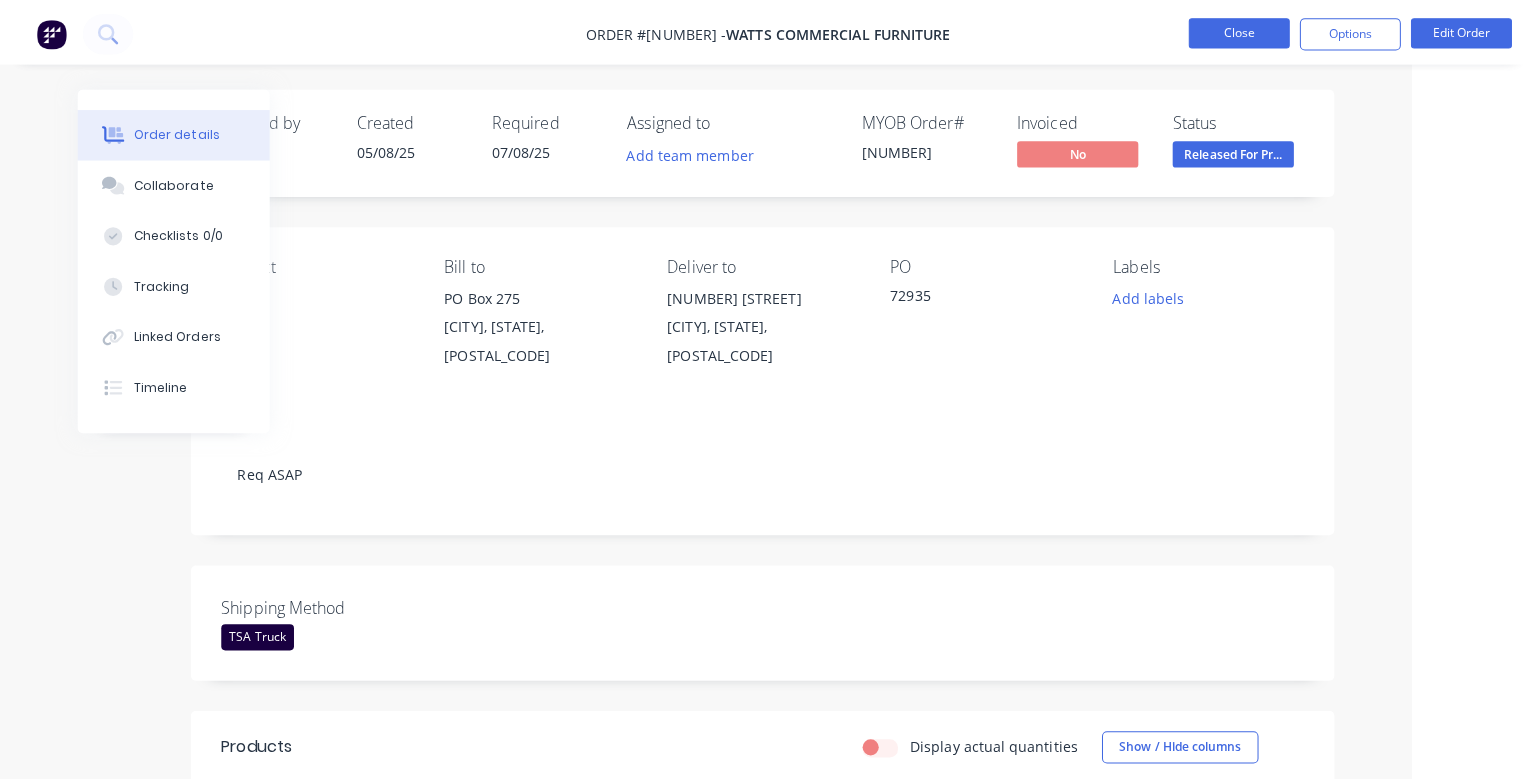 scroll, scrollTop: 0, scrollLeft: 0, axis: both 